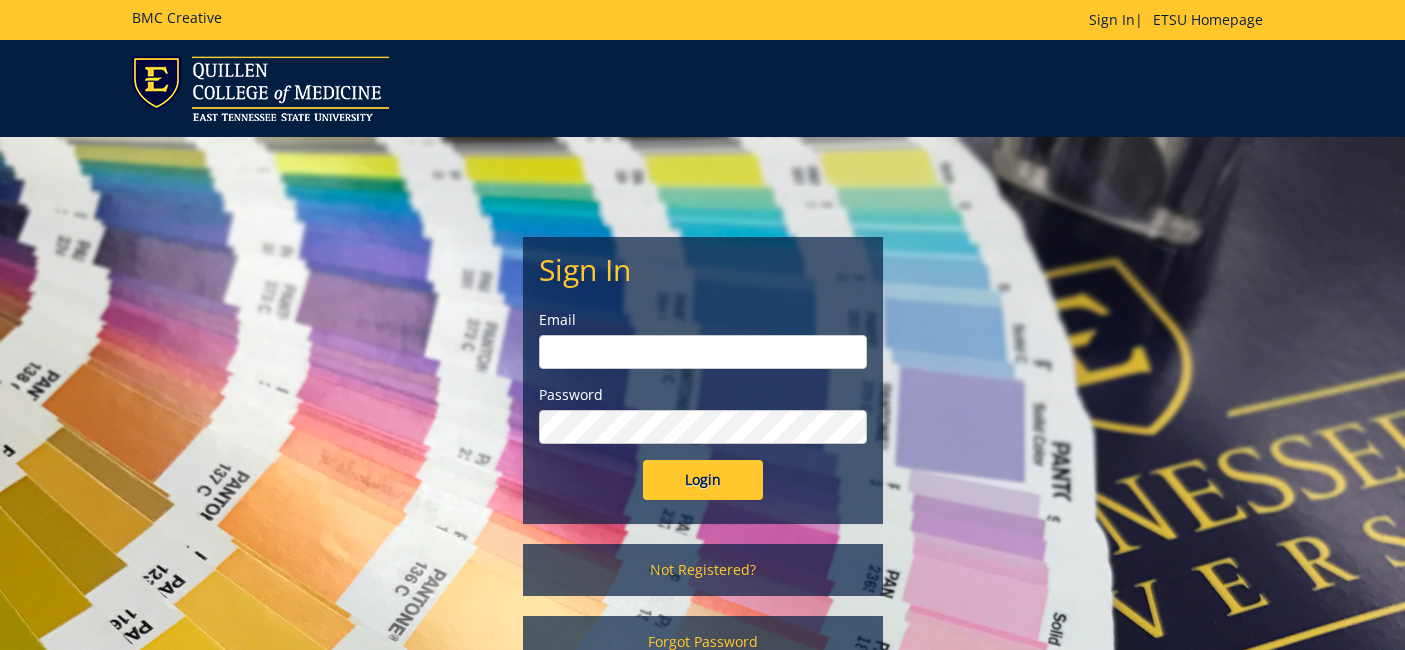 scroll, scrollTop: 0, scrollLeft: 0, axis: both 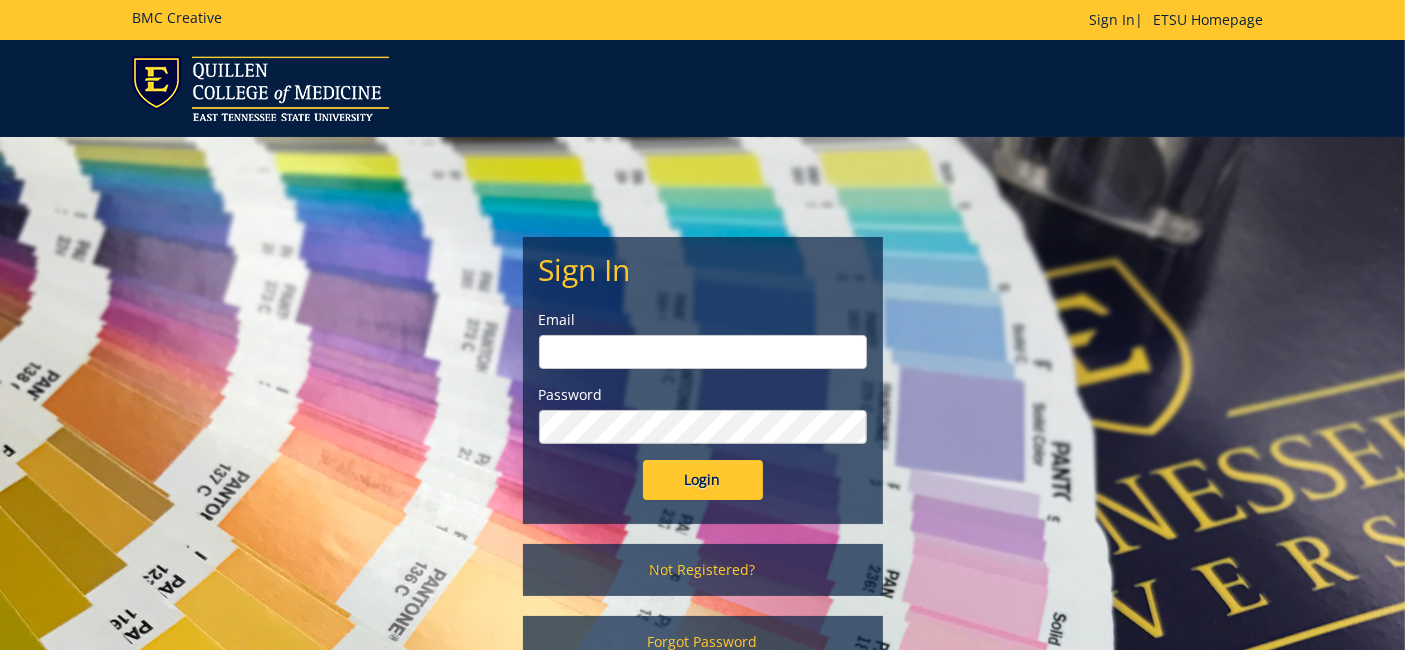 type on "etsuhealthprojects@etsu.edu" 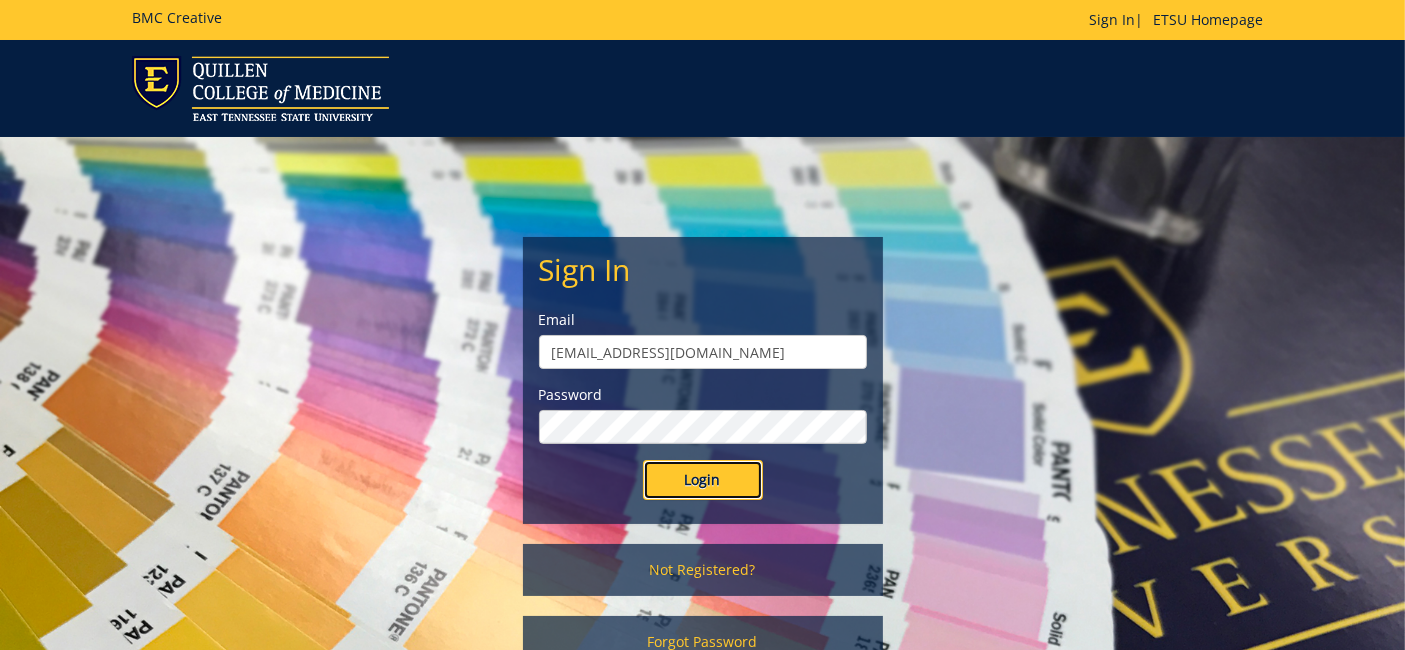 click on "Login" at bounding box center (703, 480) 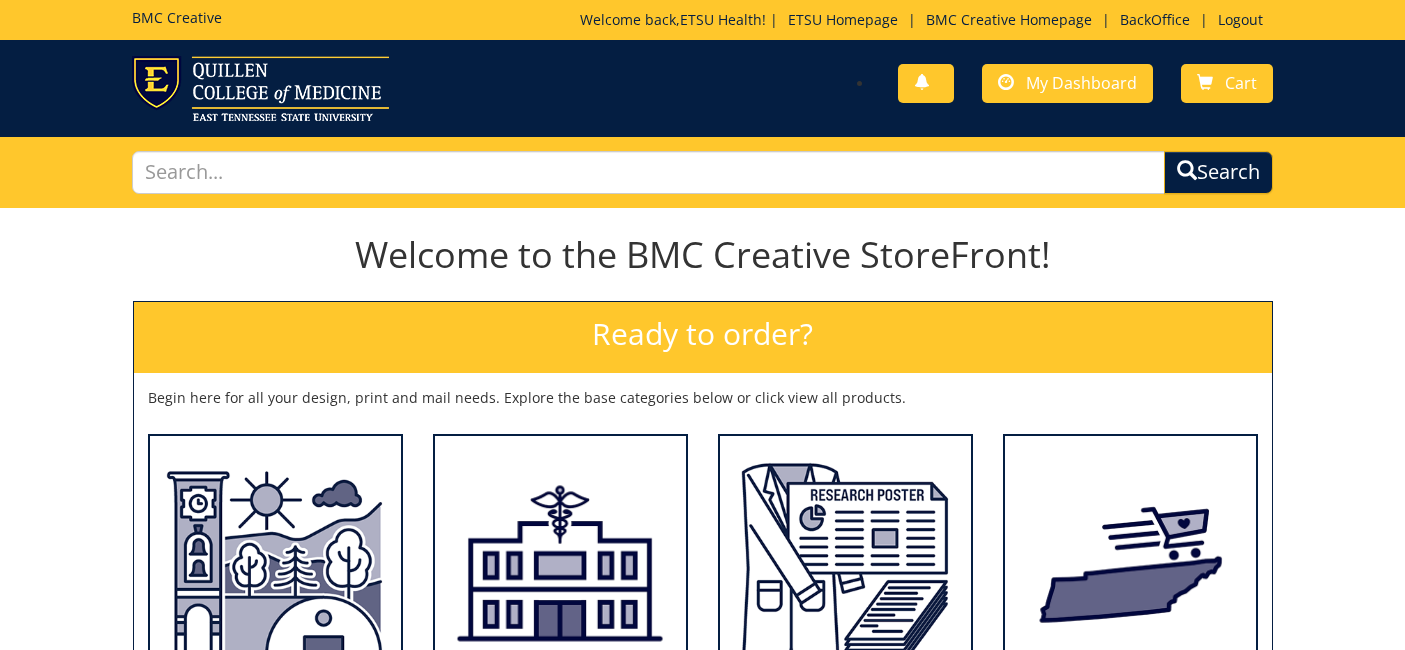 scroll, scrollTop: 0, scrollLeft: 0, axis: both 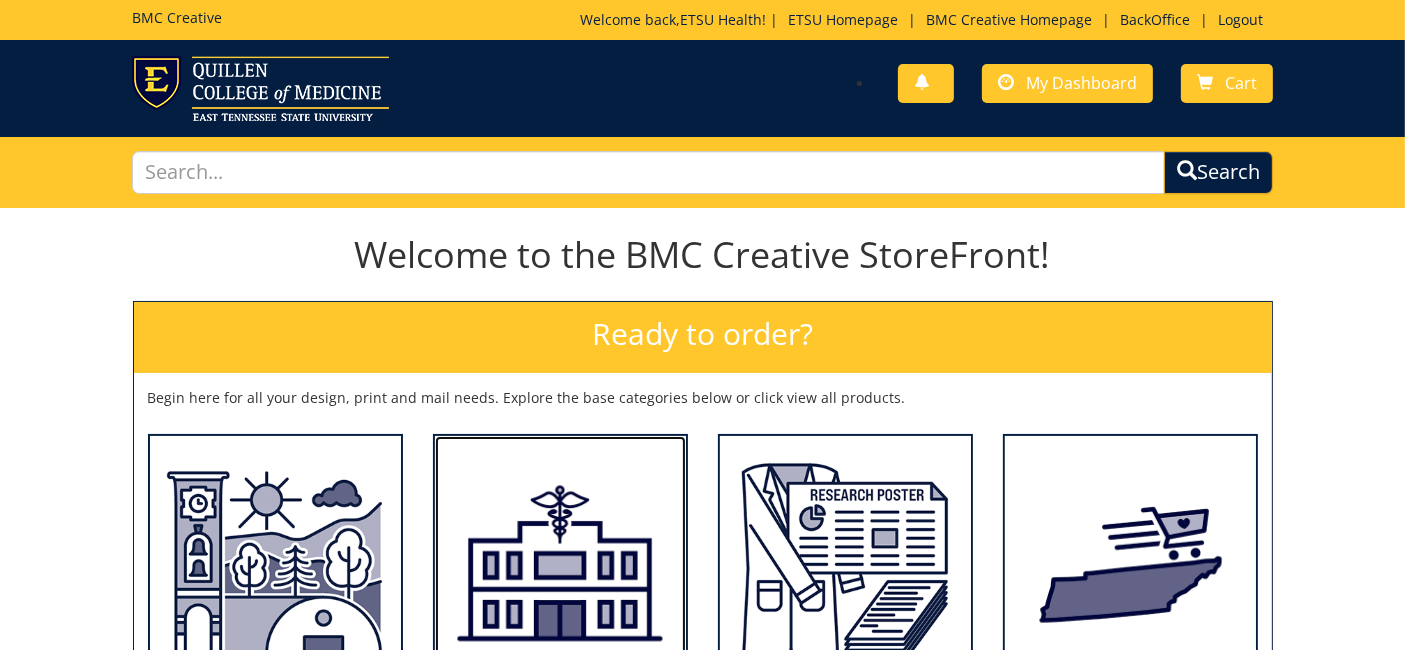click at bounding box center [560, 562] 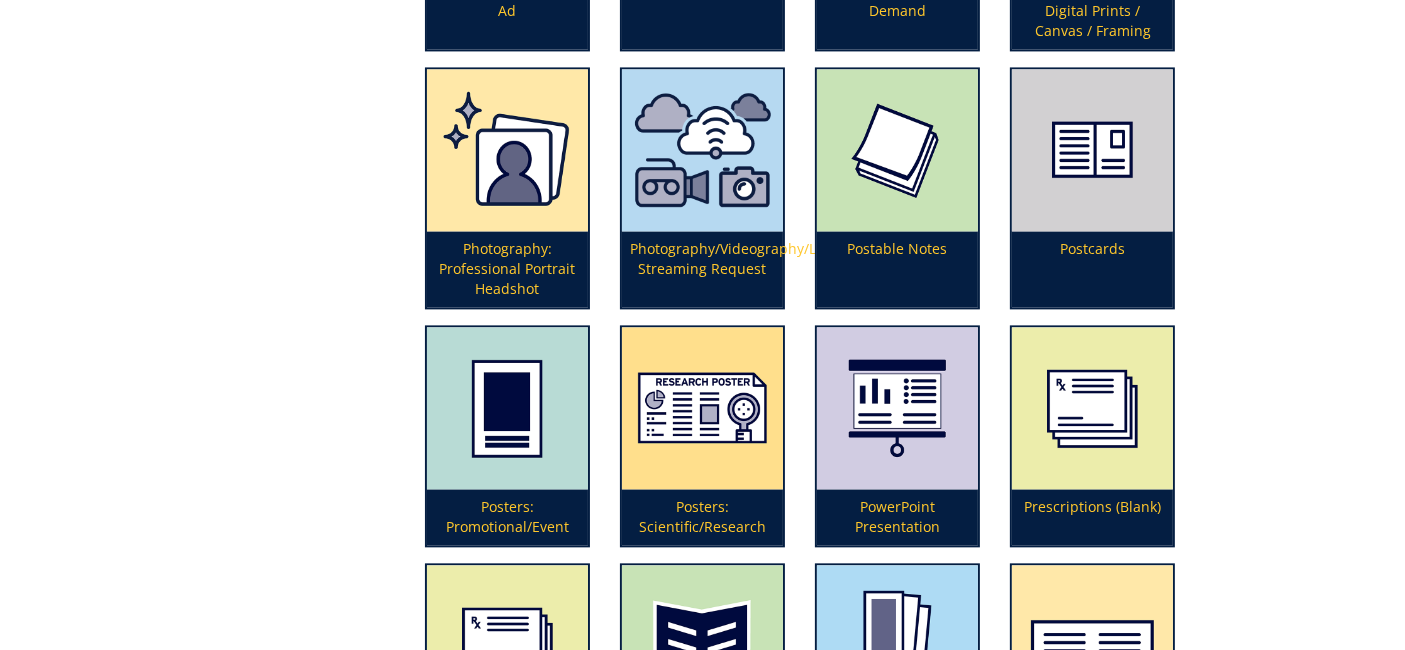 scroll, scrollTop: 4333, scrollLeft: 0, axis: vertical 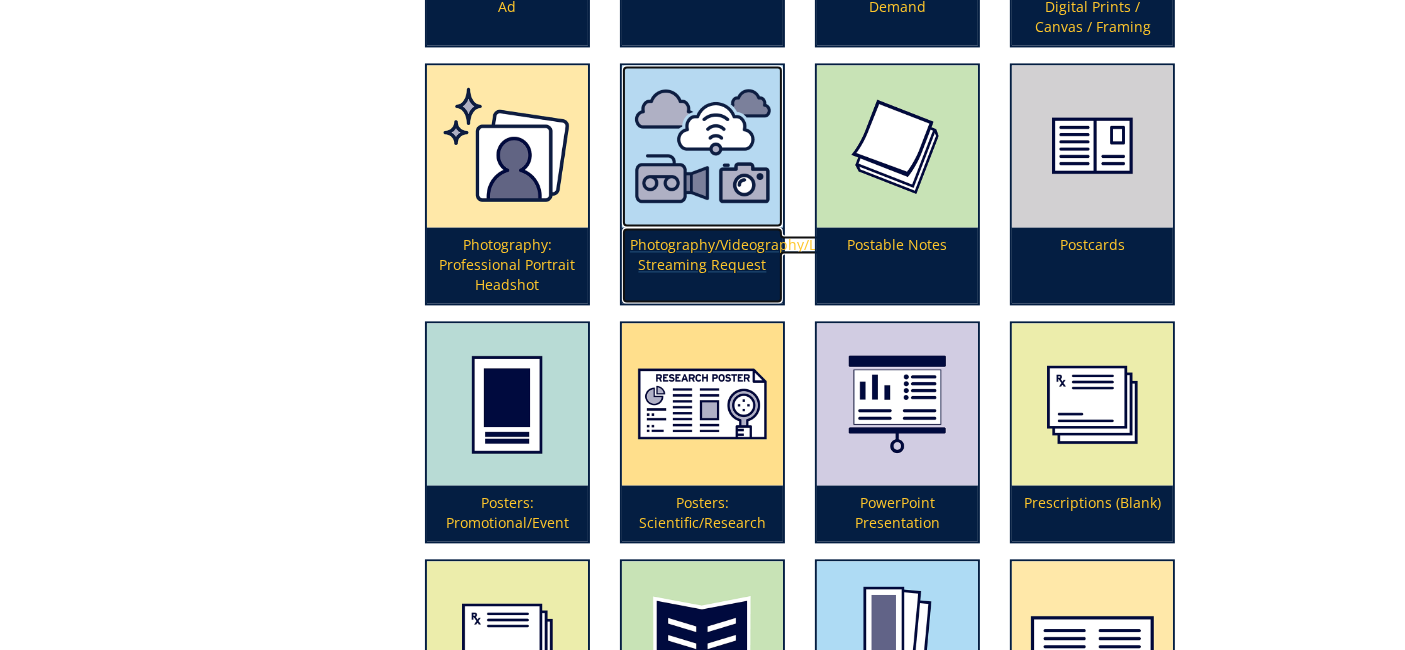 click on "Photography/Videography/Live Streaming Request" at bounding box center [702, 265] 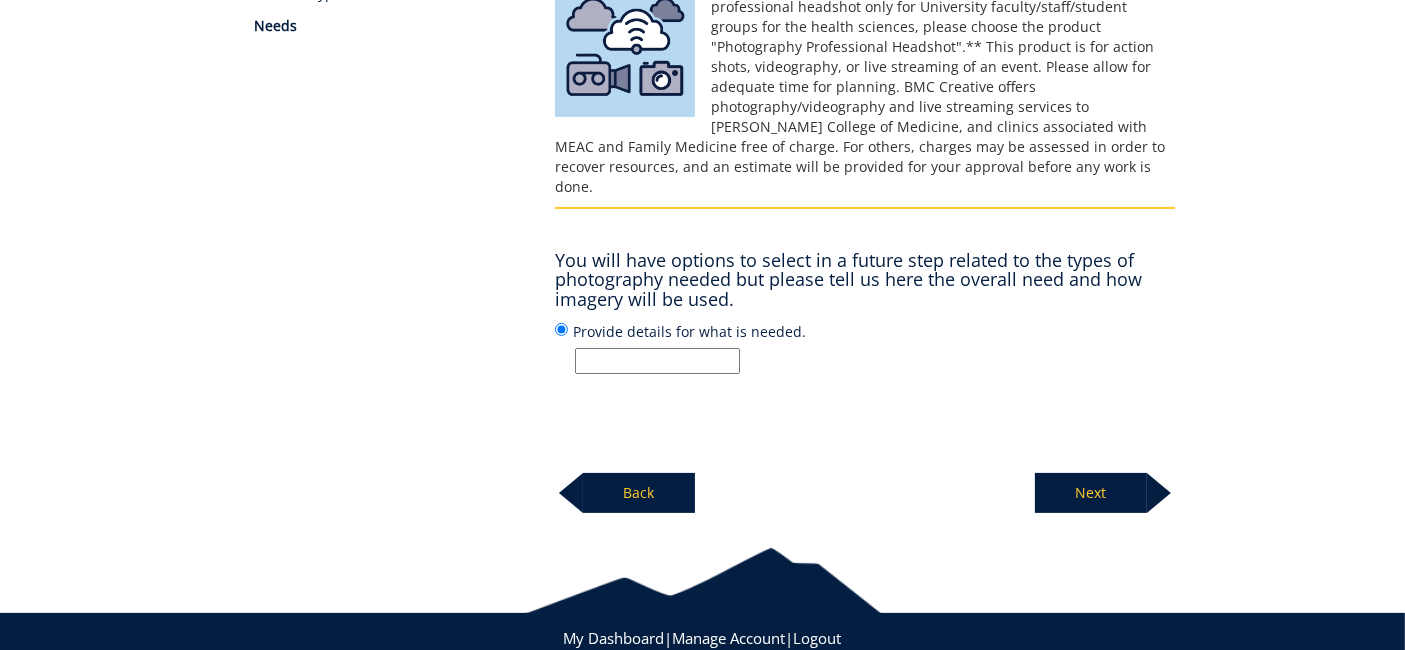 scroll, scrollTop: 389, scrollLeft: 0, axis: vertical 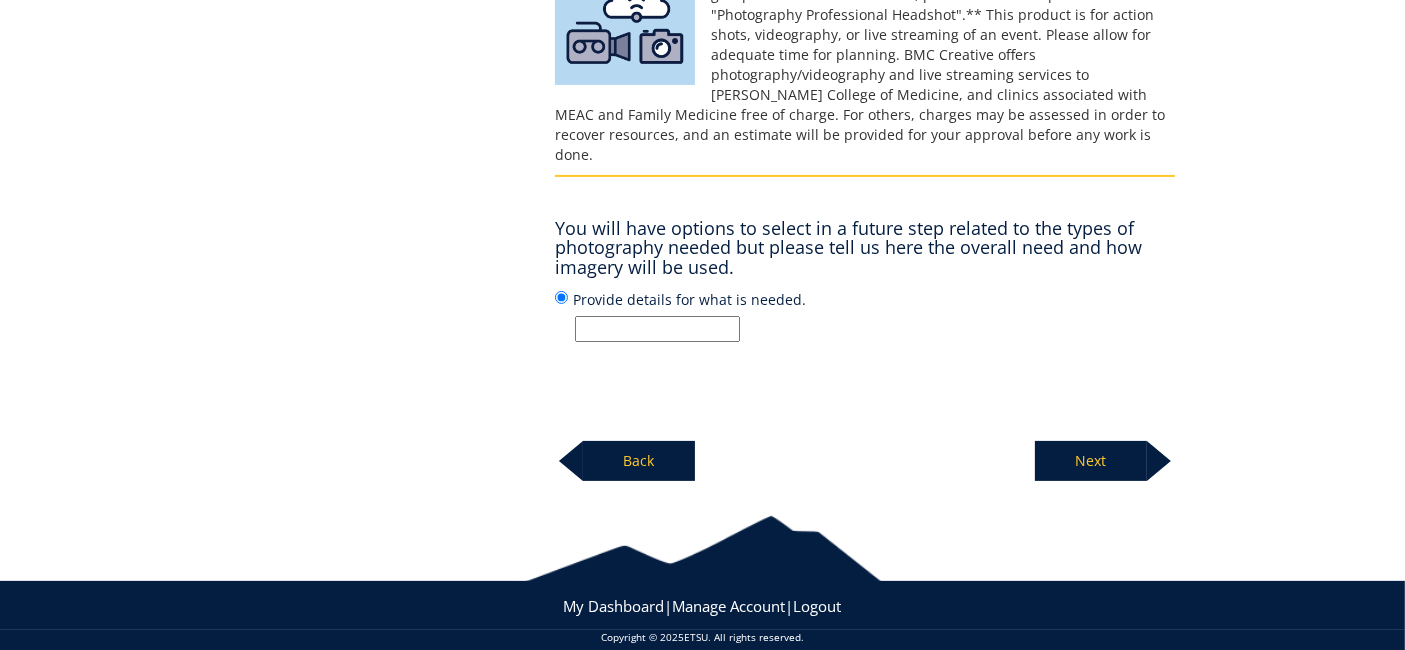 click on "Provide details for what is needed." at bounding box center [657, 329] 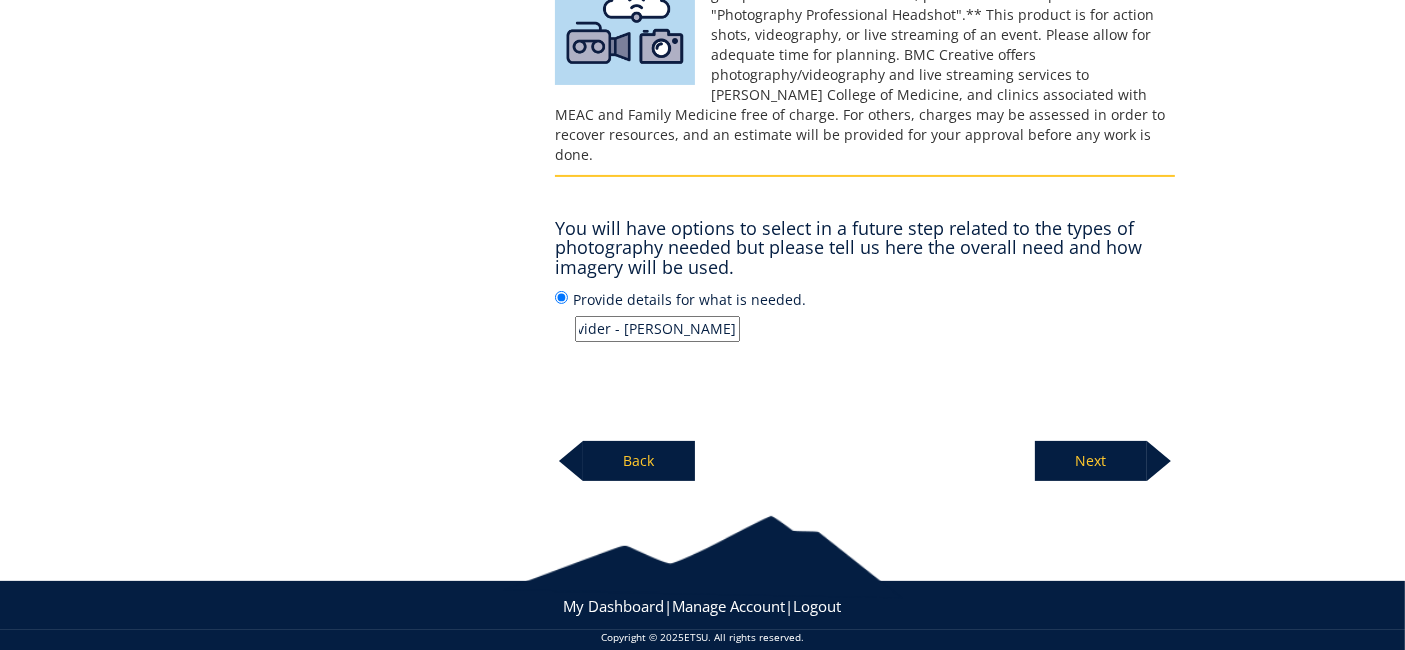 scroll, scrollTop: 0, scrollLeft: 174, axis: horizontal 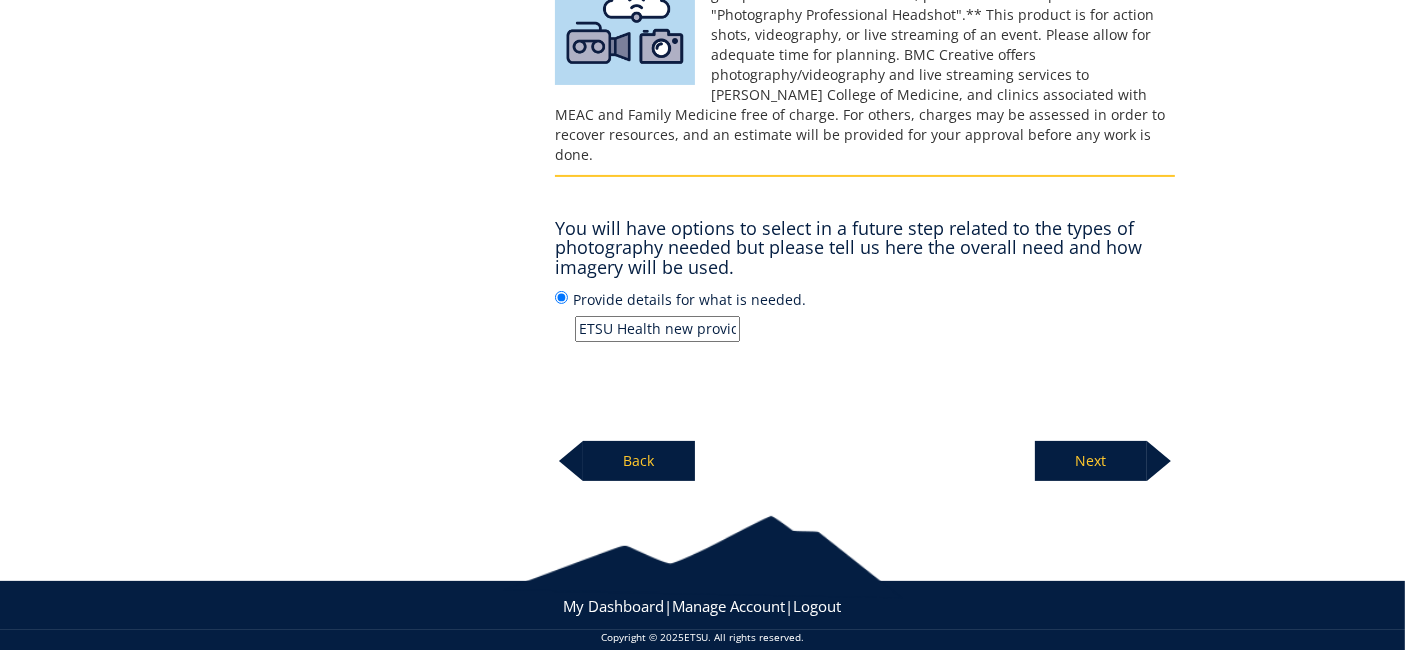 click on "Next" at bounding box center (1091, 461) 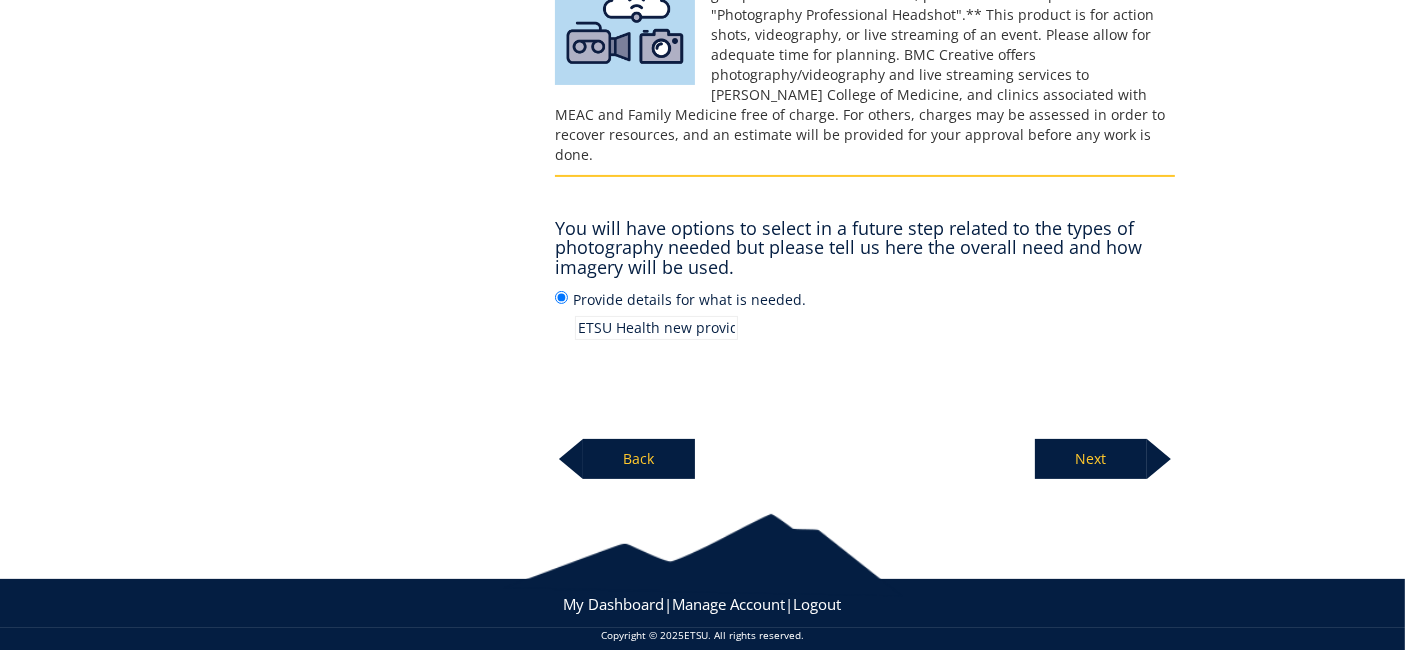 scroll, scrollTop: 388, scrollLeft: 0, axis: vertical 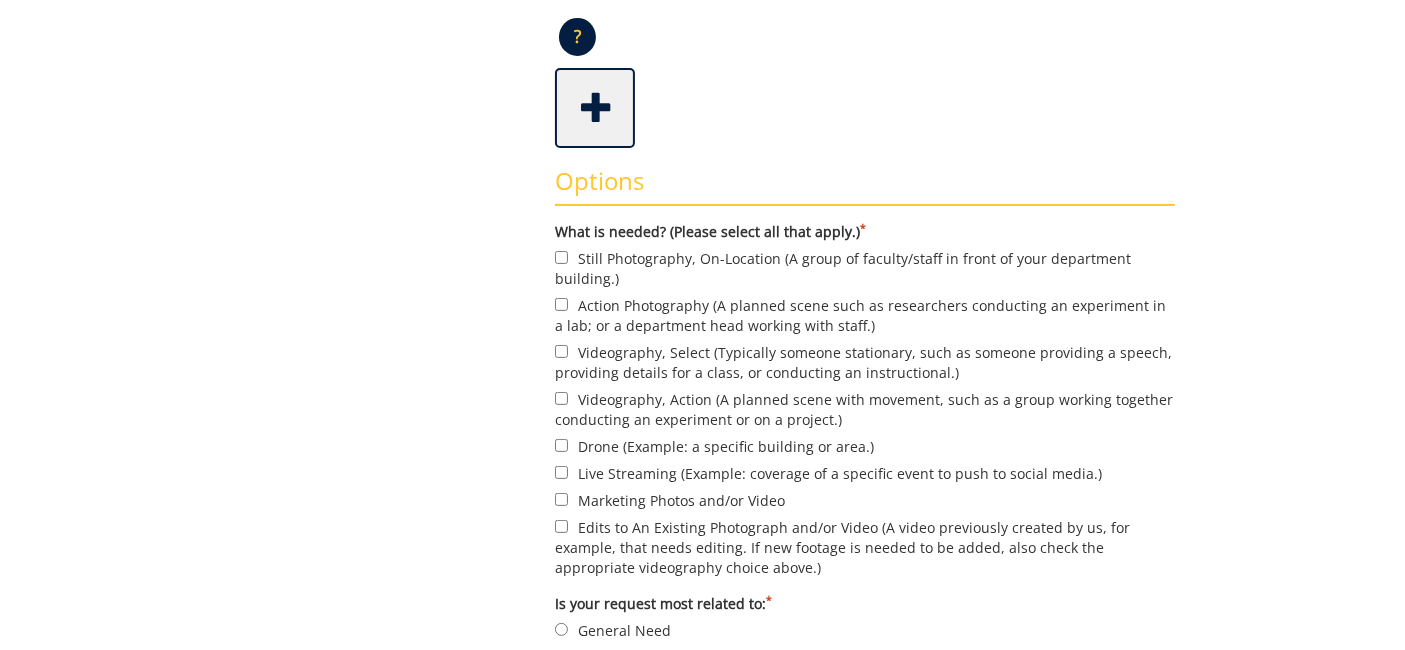 click on "Still Photography, On-Location (A group of faculty/staff in front of your department building.)" at bounding box center (865, 268) 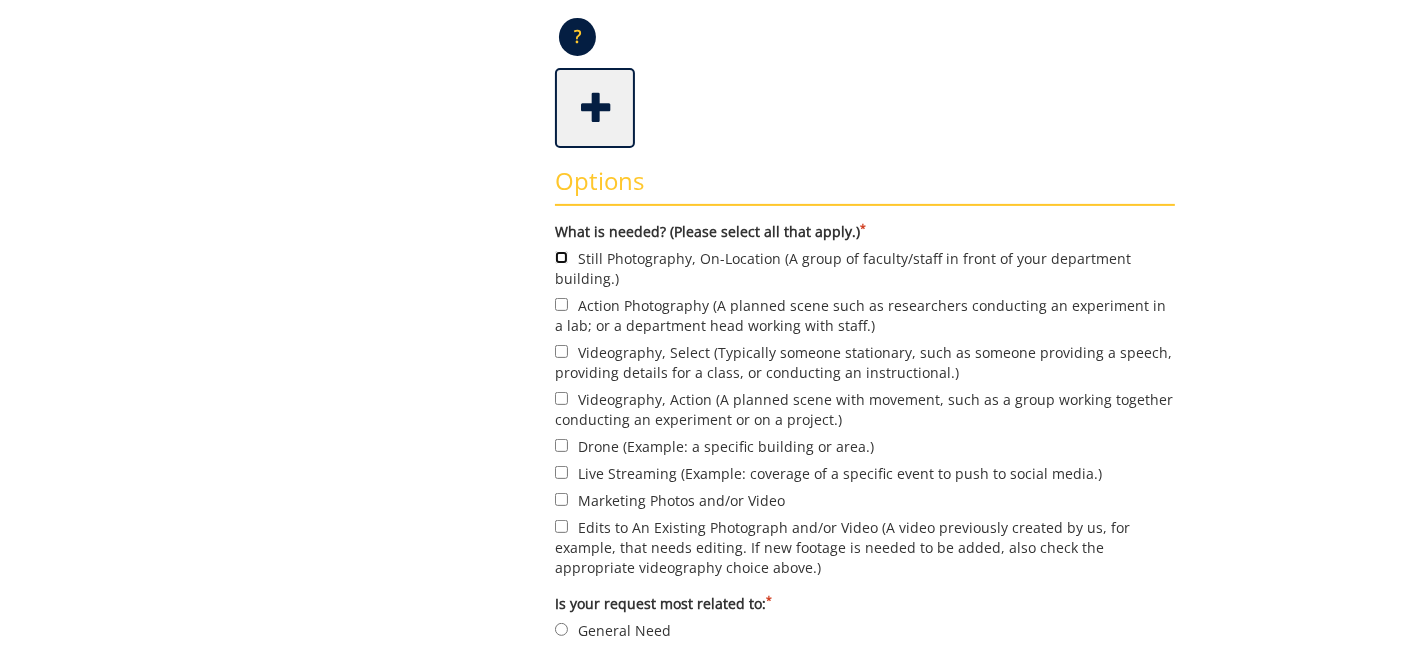 click on "Still Photography, On-Location (A group of faculty/staff in front of your department building.)" at bounding box center (561, 257) 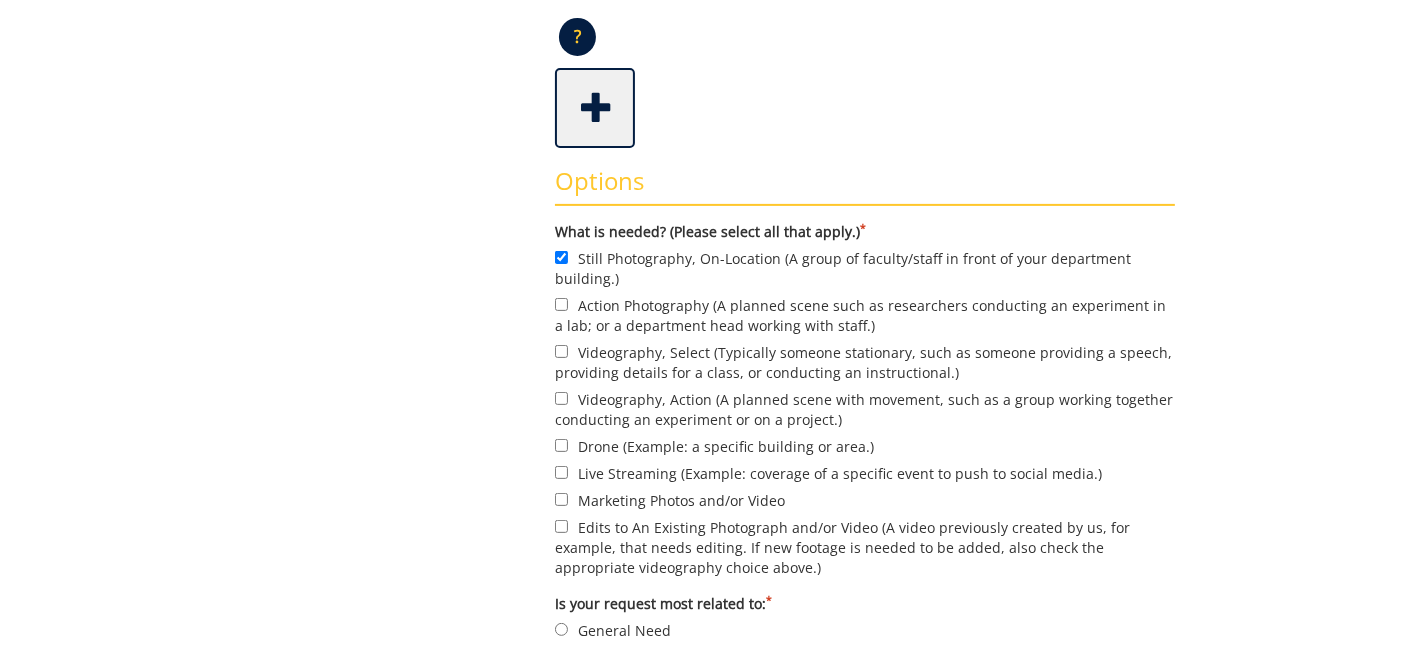 click on "Marketing Photos and/or Video" at bounding box center (865, 500) 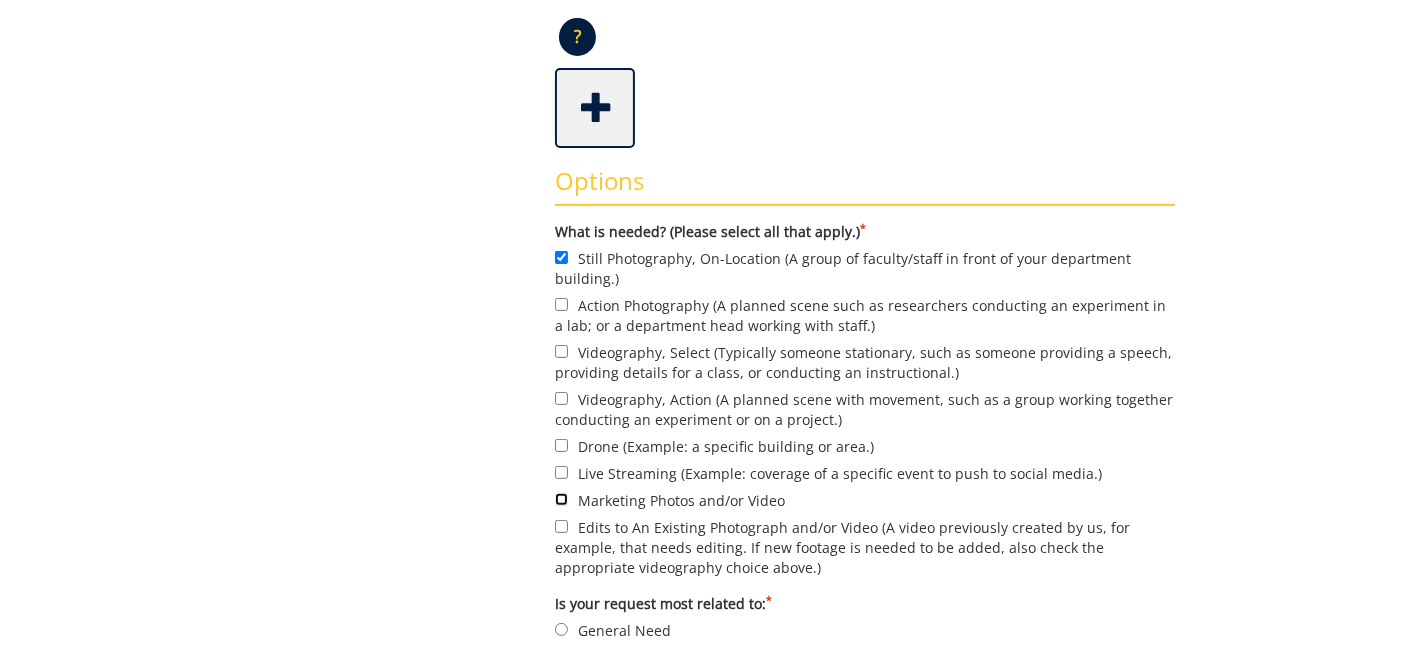click on "Marketing Photos and/or Video" at bounding box center (561, 499) 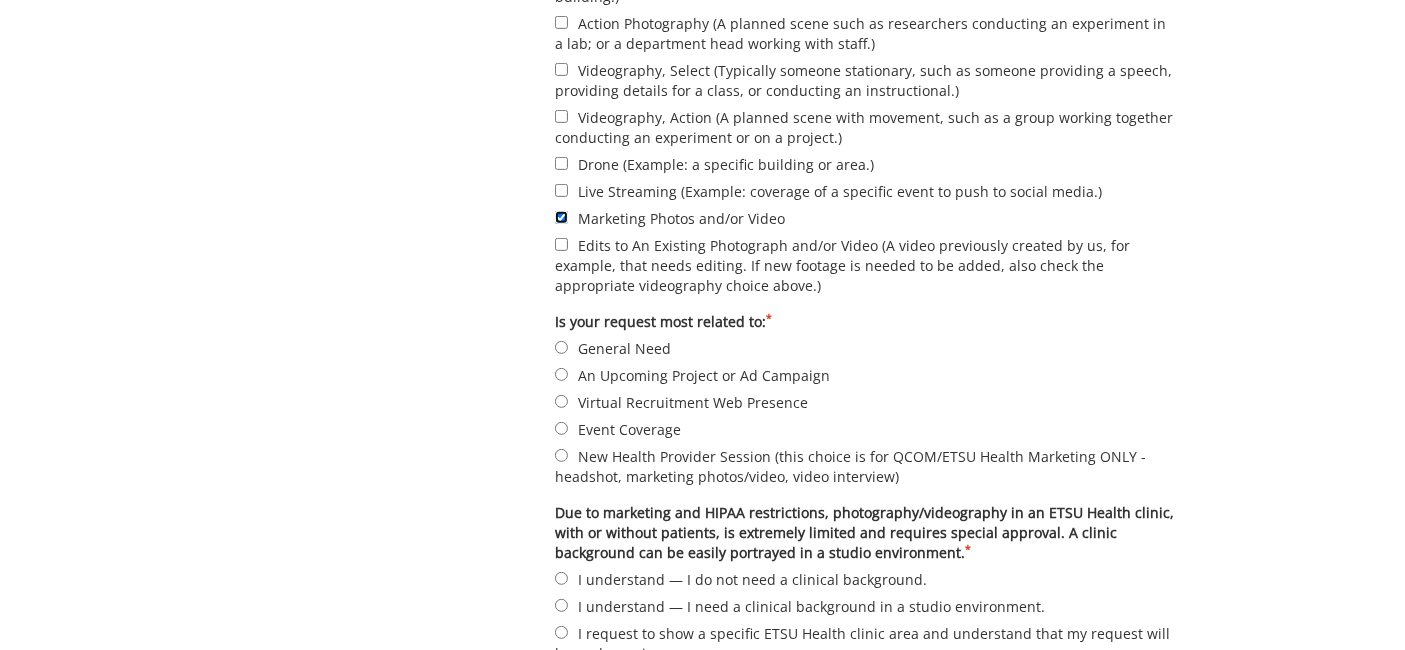 scroll, scrollTop: 888, scrollLeft: 0, axis: vertical 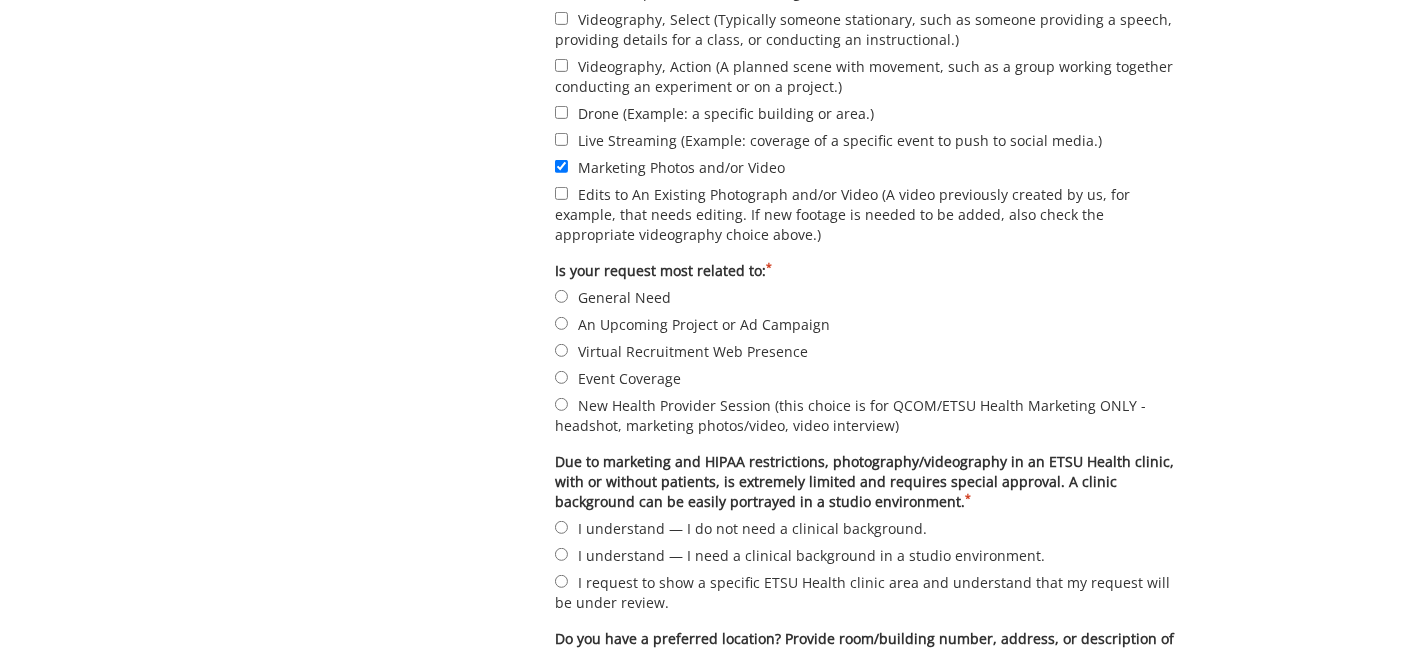 click on "New Health Provider Session (this choice is for QCOM/ETSU Health Marketing ONLY - headshot, marketing photos/video, video interview)" at bounding box center [865, 415] 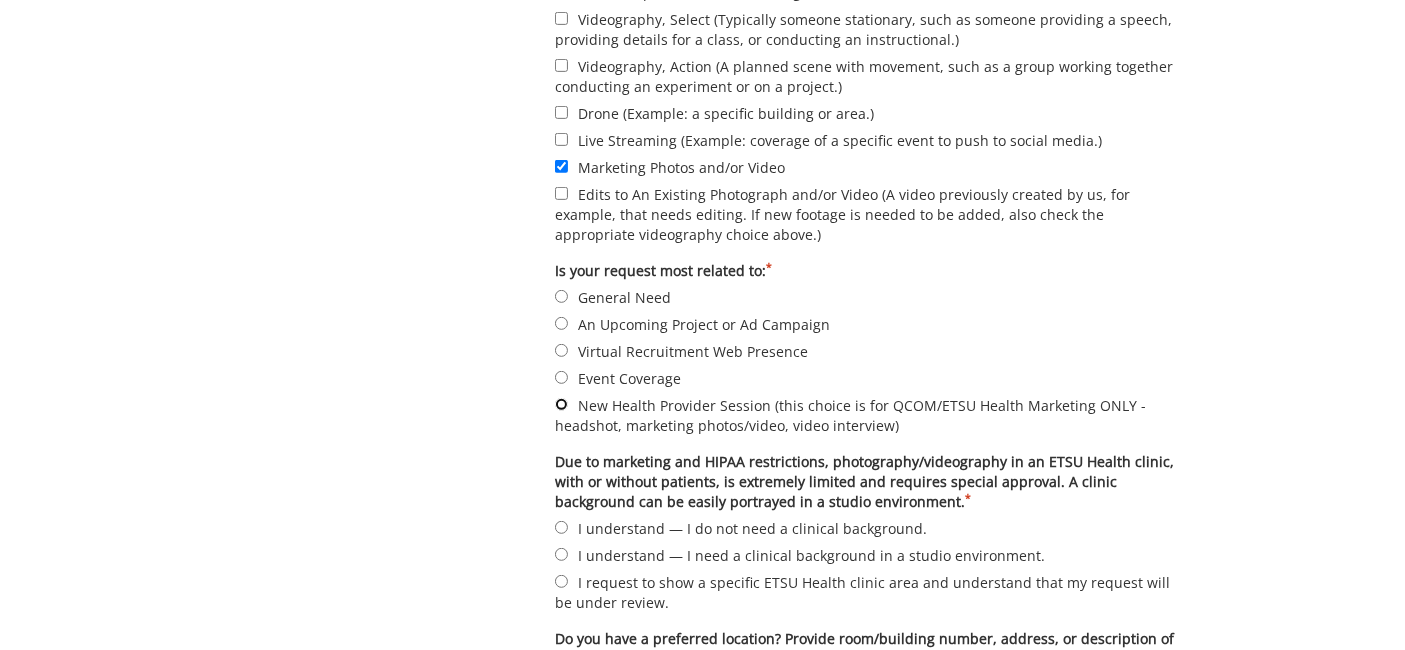 click on "New Health Provider Session (this choice is for QCOM/ETSU Health Marketing ONLY - headshot, marketing photos/video, video interview)" at bounding box center [561, 404] 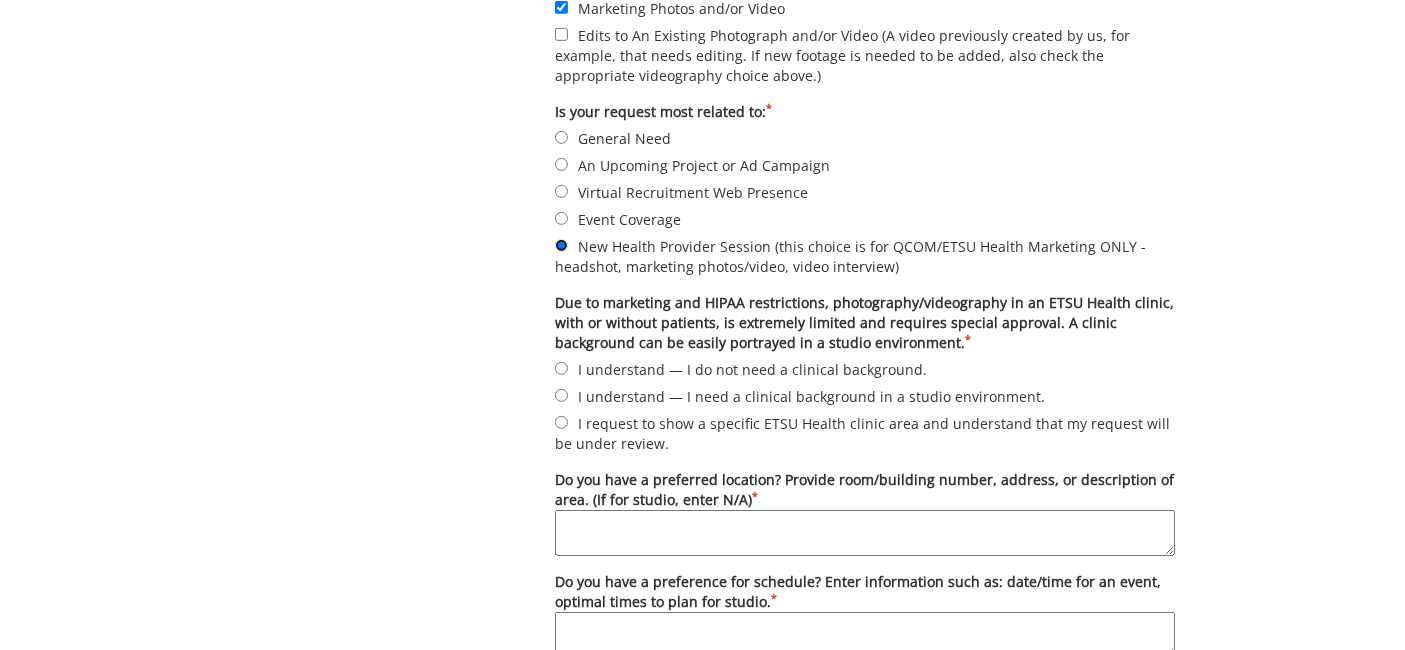 scroll, scrollTop: 1111, scrollLeft: 0, axis: vertical 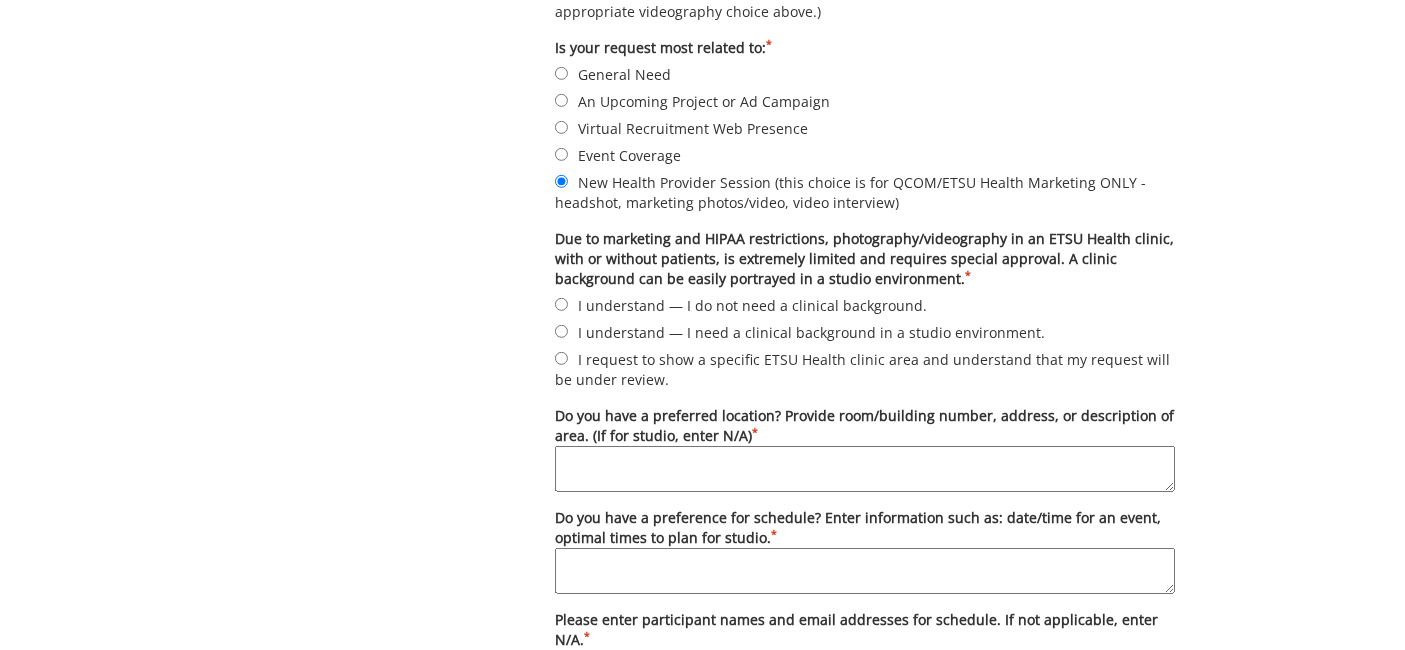 click on "I understand — I need a clinical background in a studio environment." at bounding box center (865, 332) 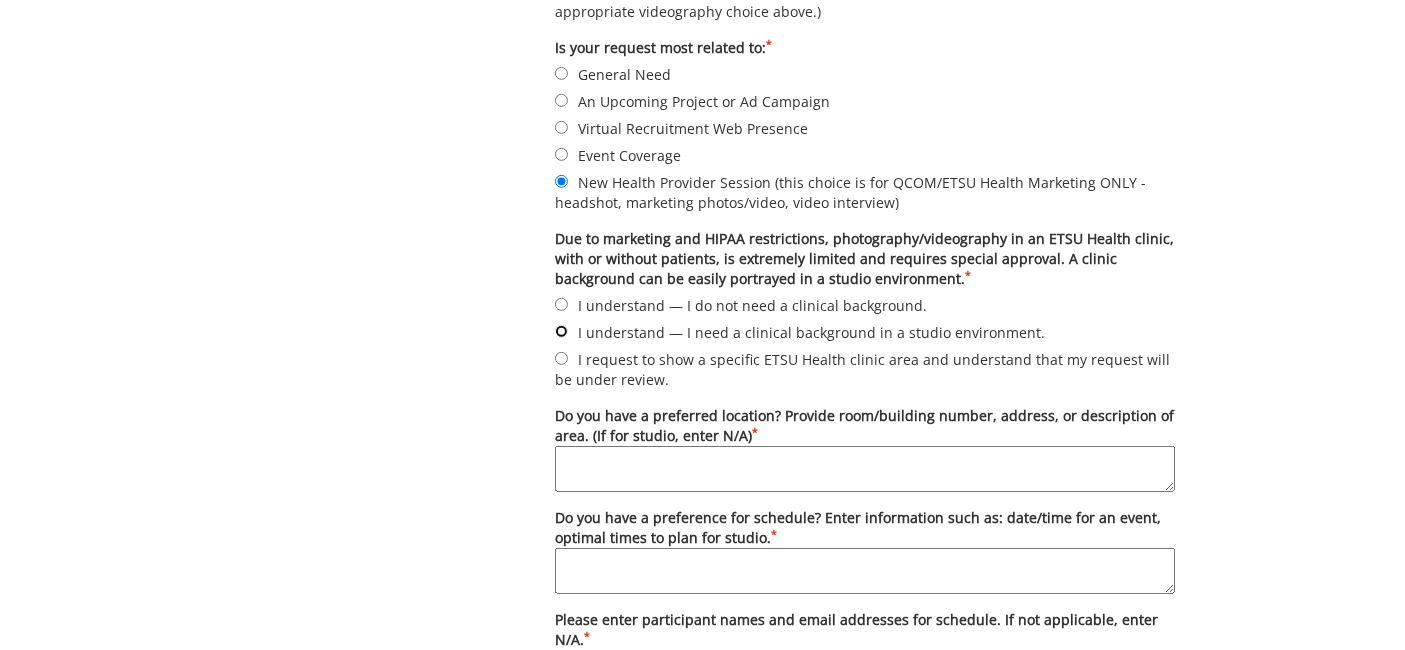 click on "I understand — I need a clinical background in a studio environment." at bounding box center (561, 331) 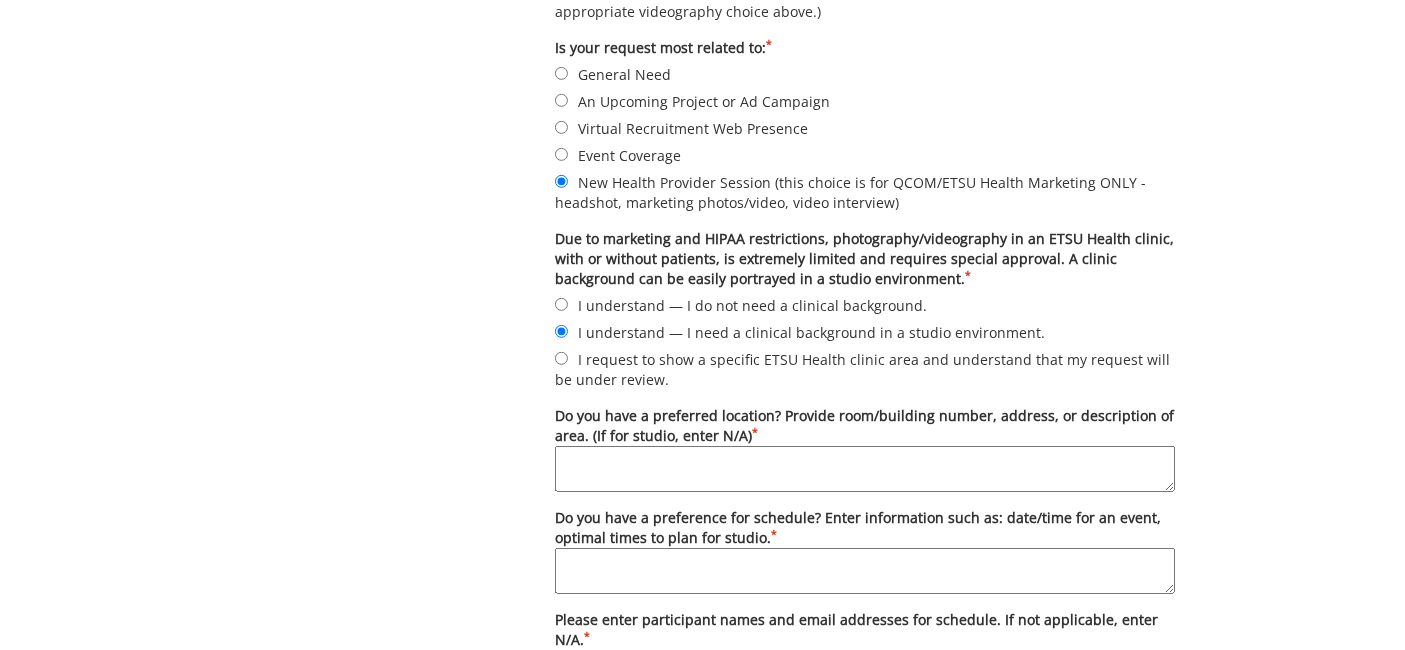 click on "Do you have a preferred location? Provide room/building number, address, or description of area. (If for studio, enter N/A)                                                                  *" at bounding box center [865, 469] 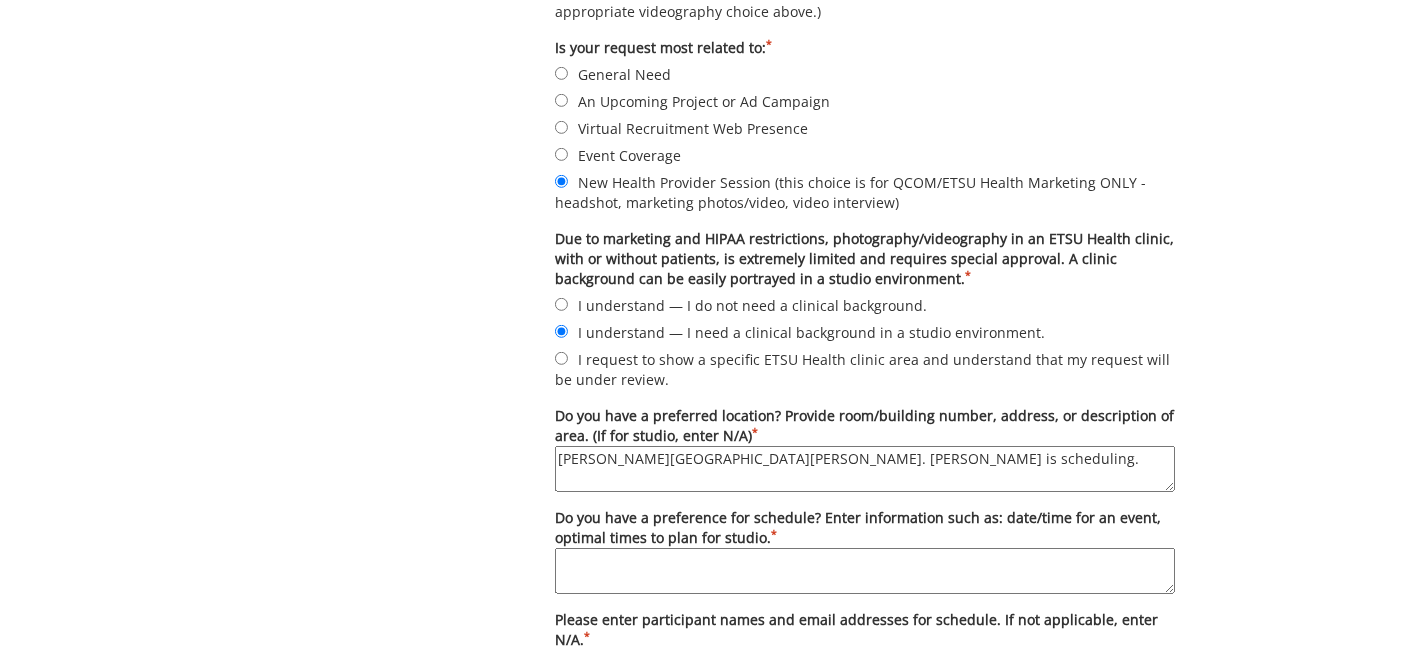 type on "[PERSON_NAME][GEOGRAPHIC_DATA][PERSON_NAME]. [PERSON_NAME] is scheduling." 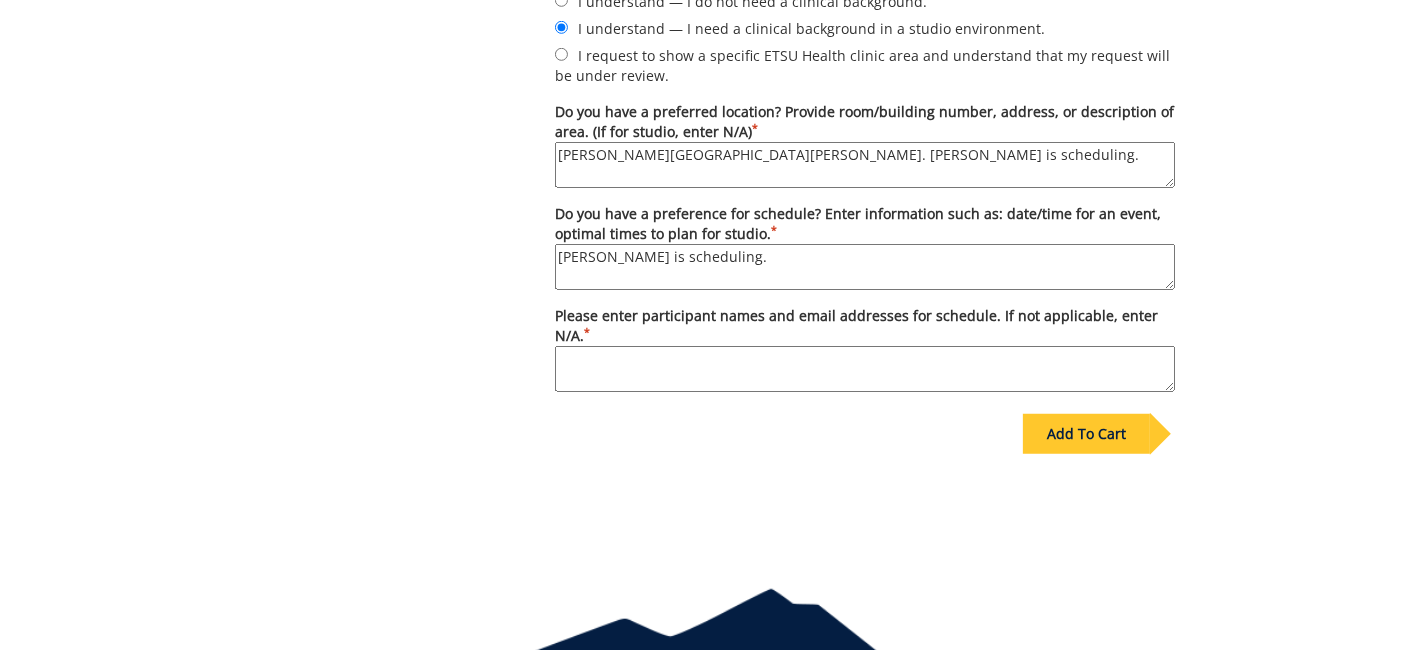scroll, scrollTop: 1444, scrollLeft: 0, axis: vertical 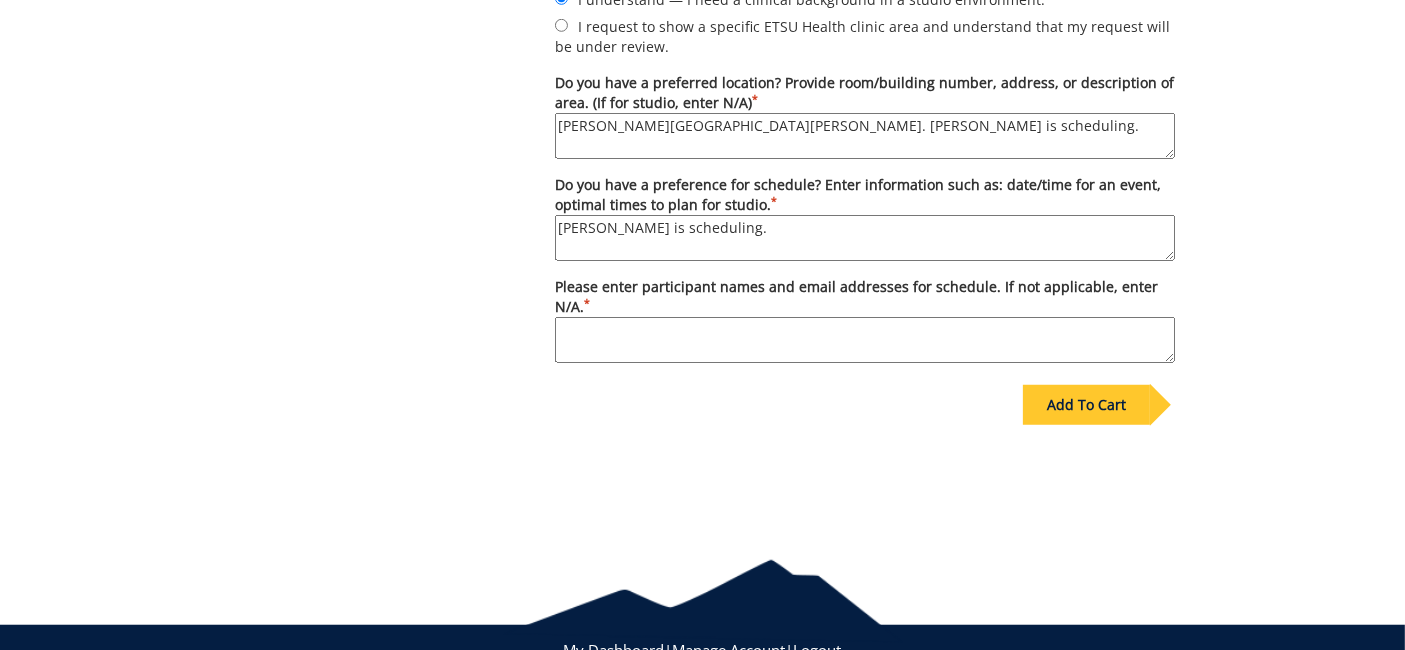 type on "[PERSON_NAME] is scheduling." 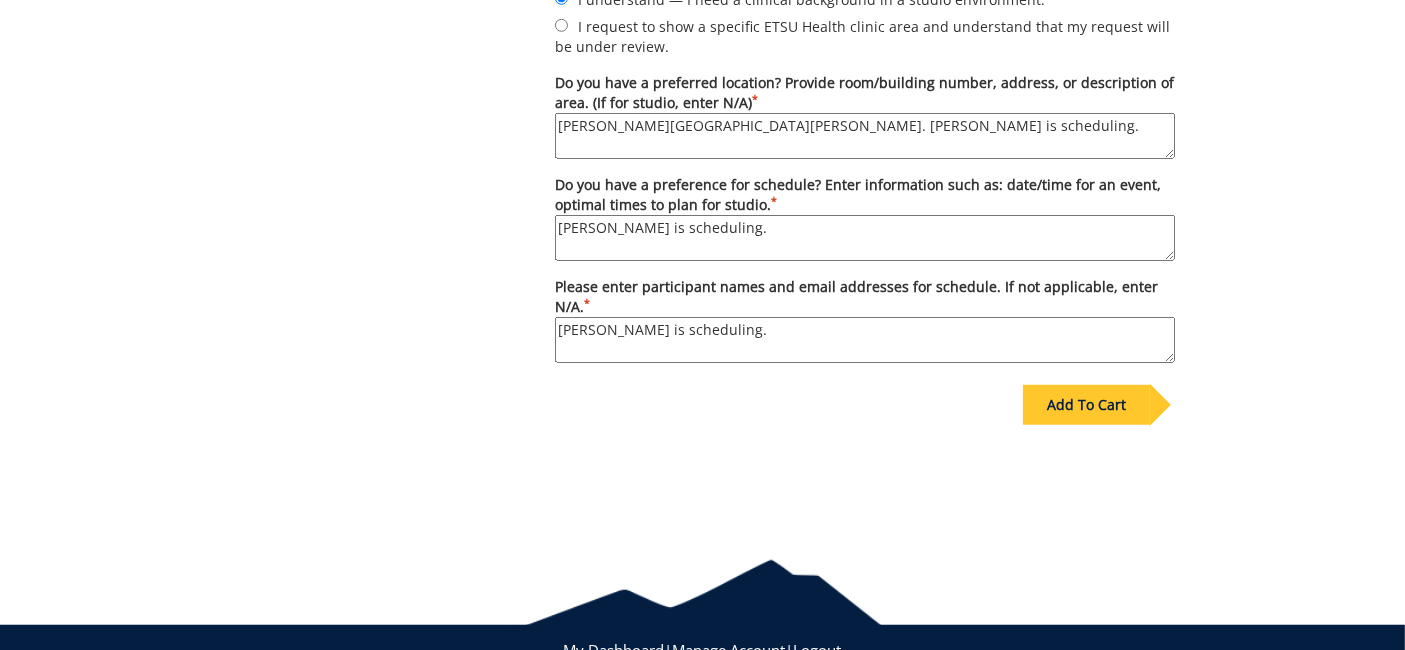 type on "[PERSON_NAME] is scheduling." 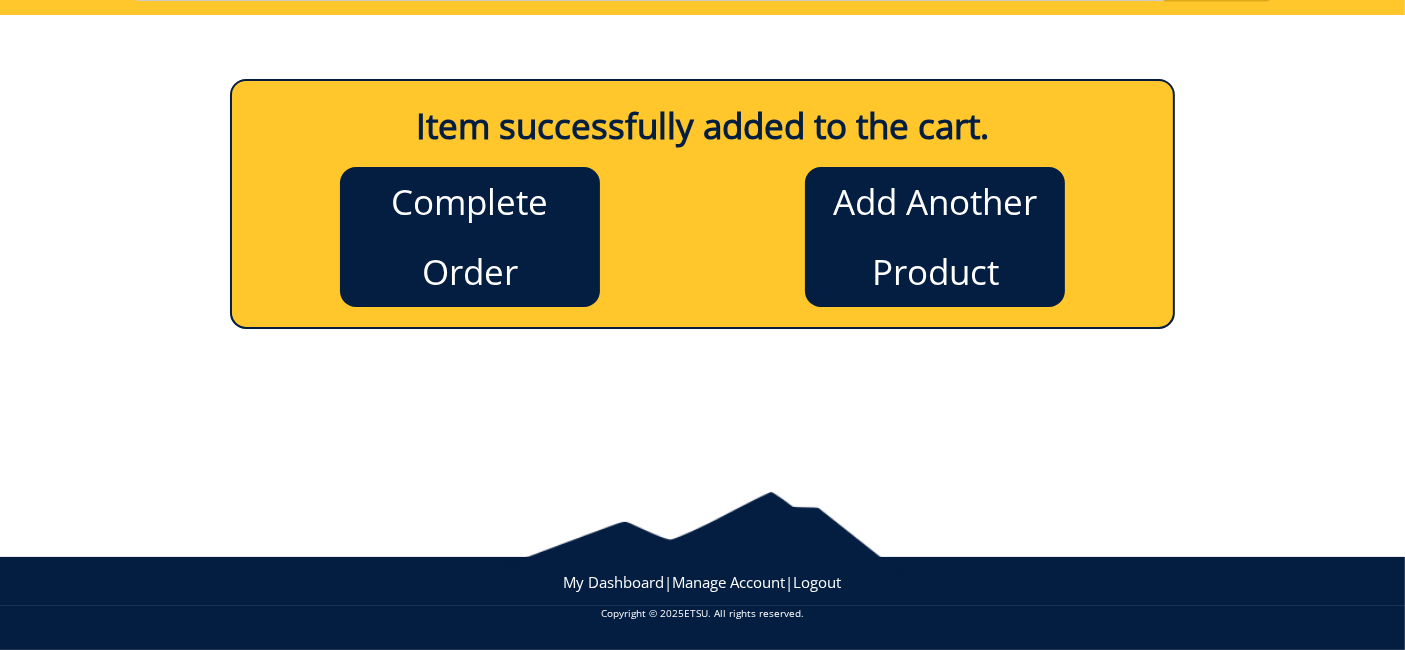 scroll, scrollTop: 192, scrollLeft: 0, axis: vertical 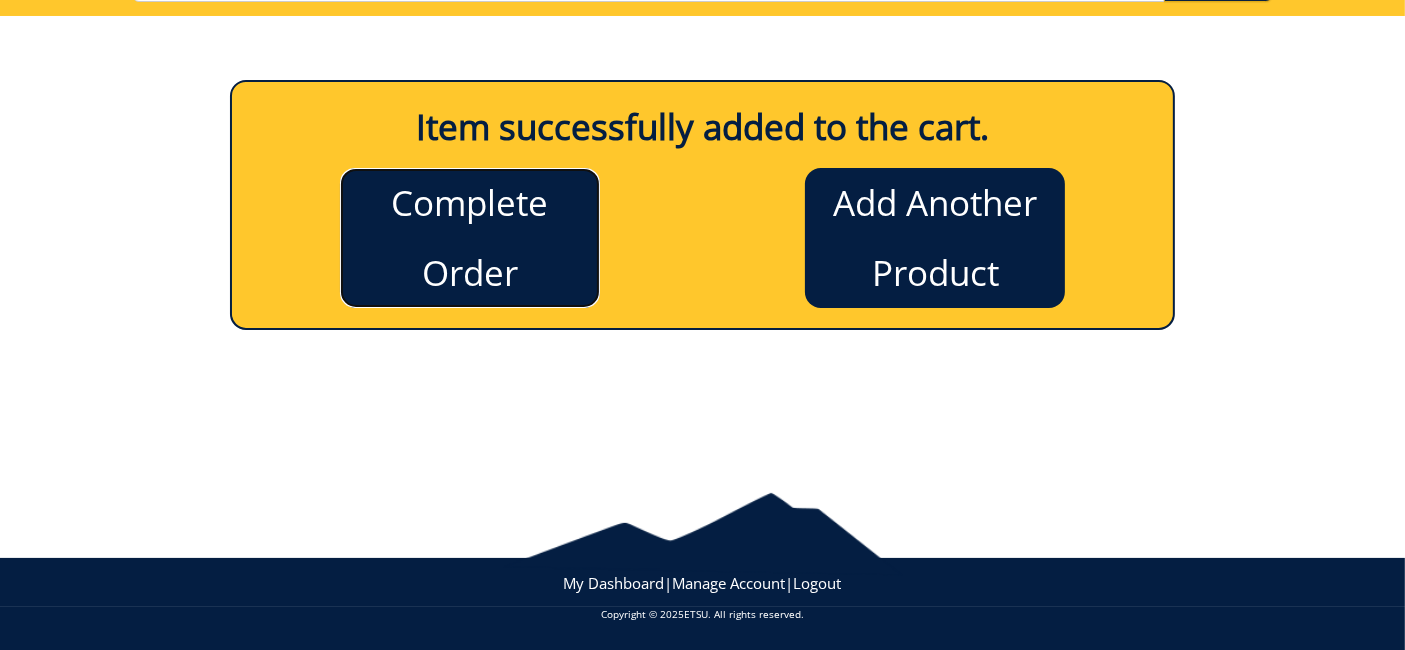 click on "Complete Order" at bounding box center (470, 238) 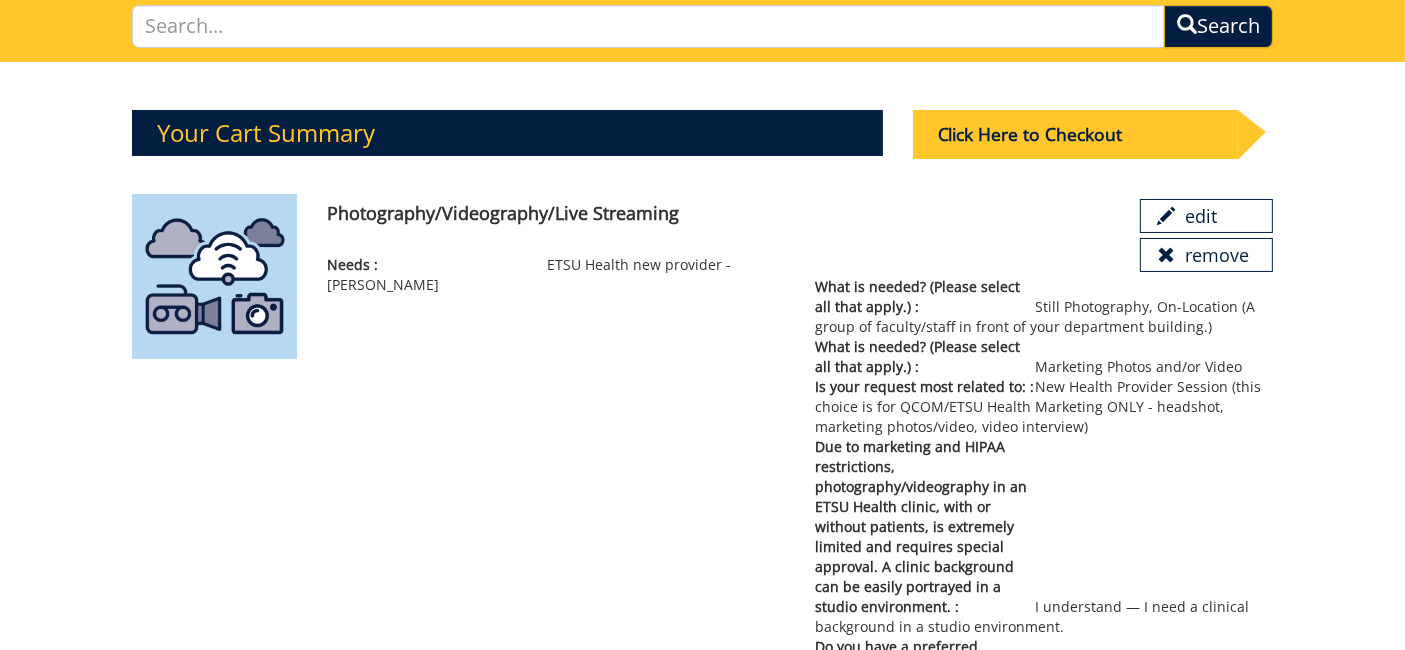 scroll, scrollTop: 111, scrollLeft: 0, axis: vertical 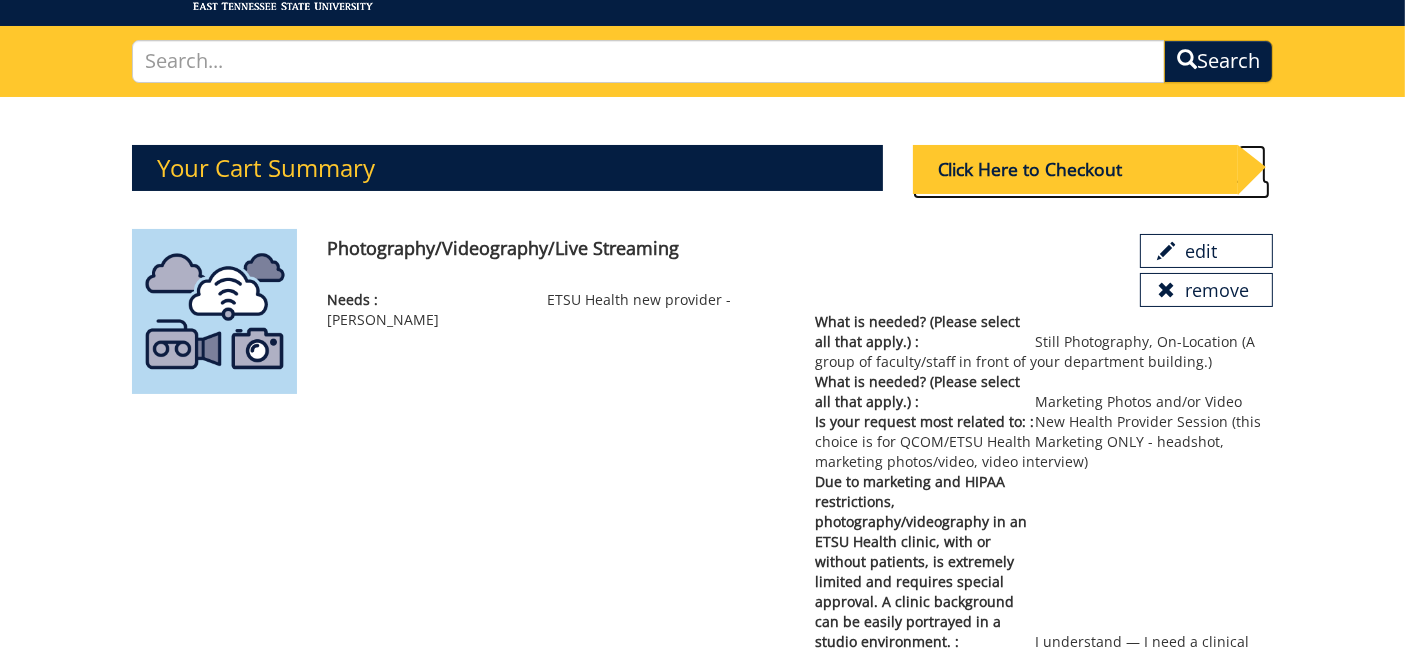 click on "Click Here to Checkout" at bounding box center [1075, 169] 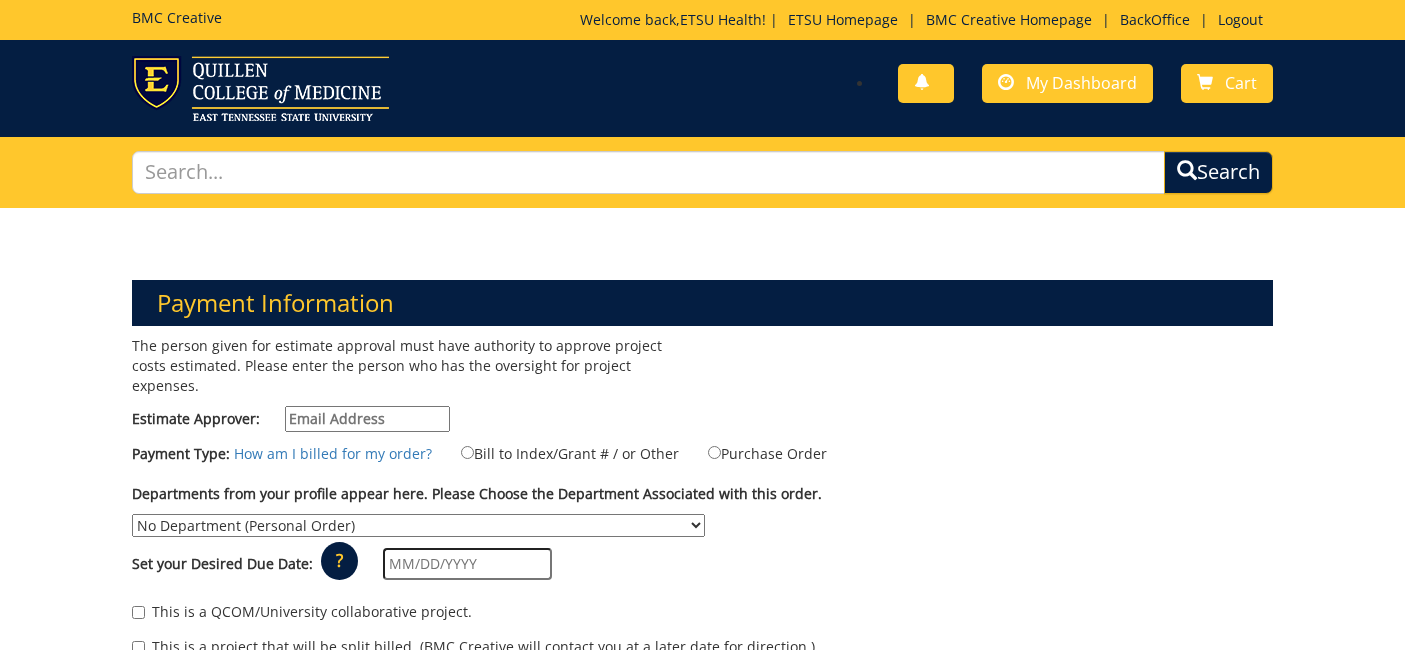 scroll, scrollTop: 0, scrollLeft: 0, axis: both 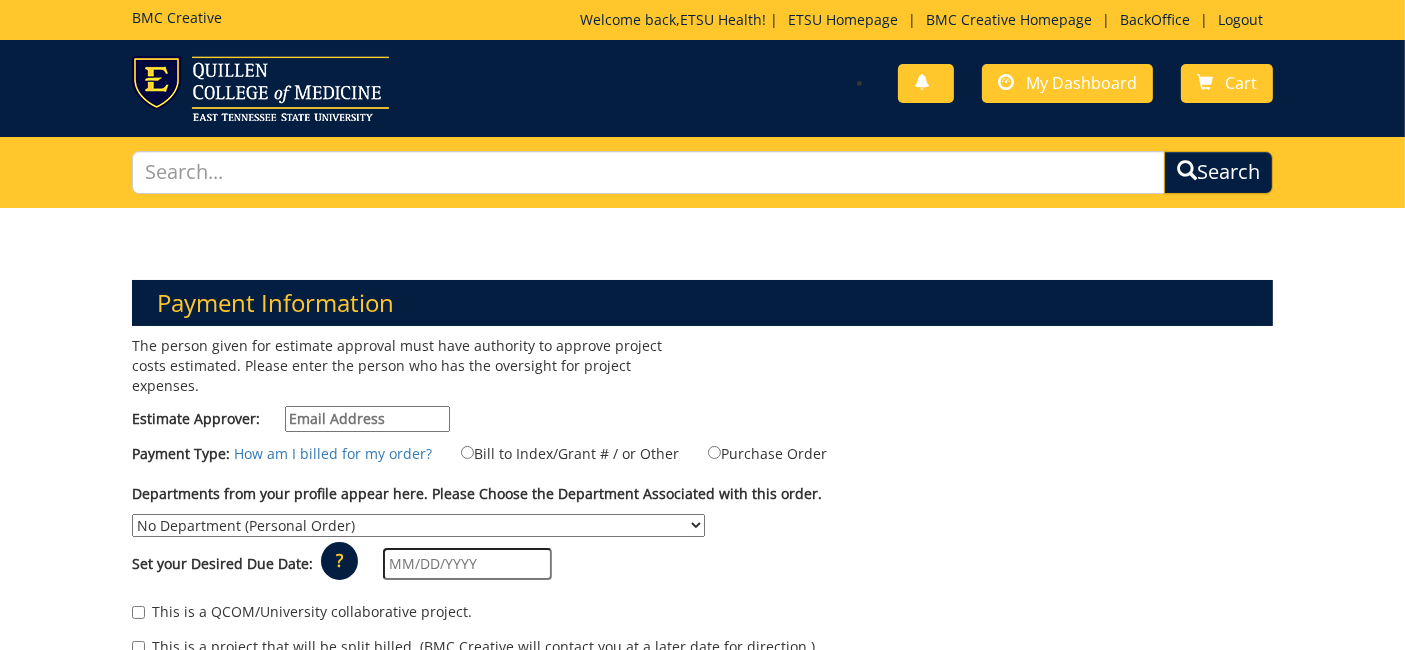 click on "Estimate Approver:" at bounding box center [367, 419] 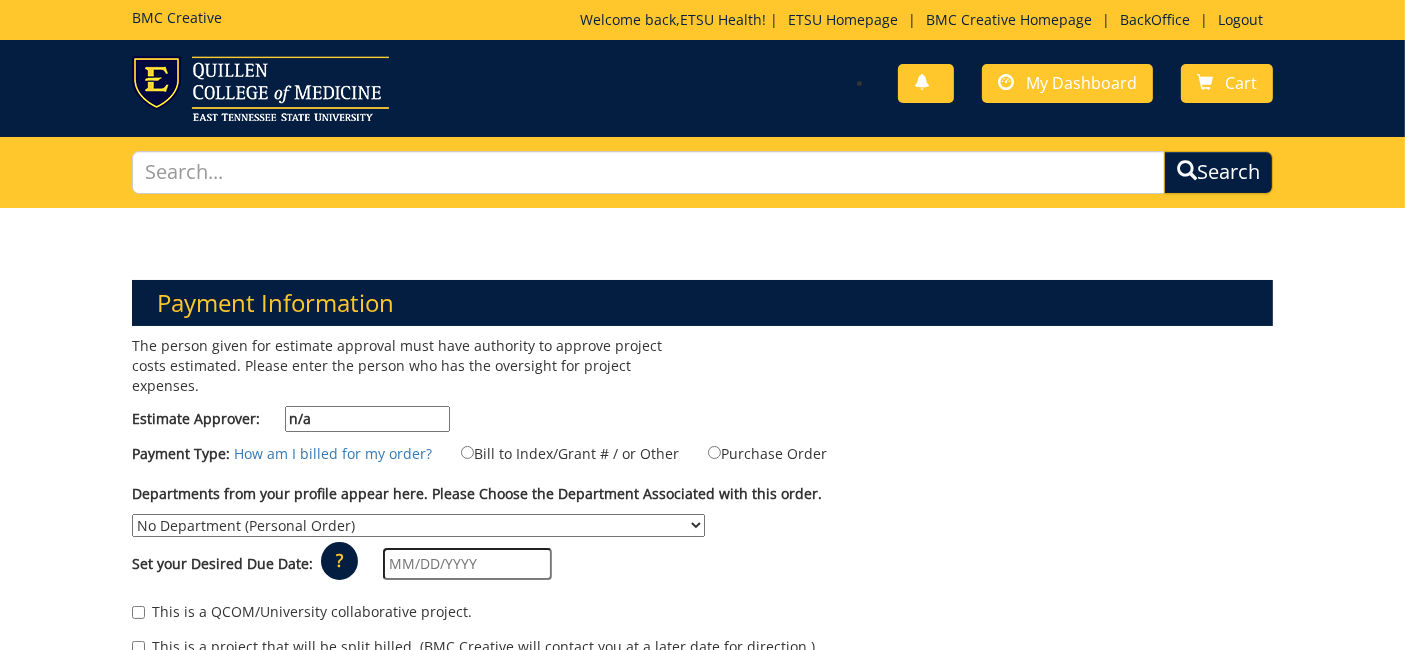 type on "n/a" 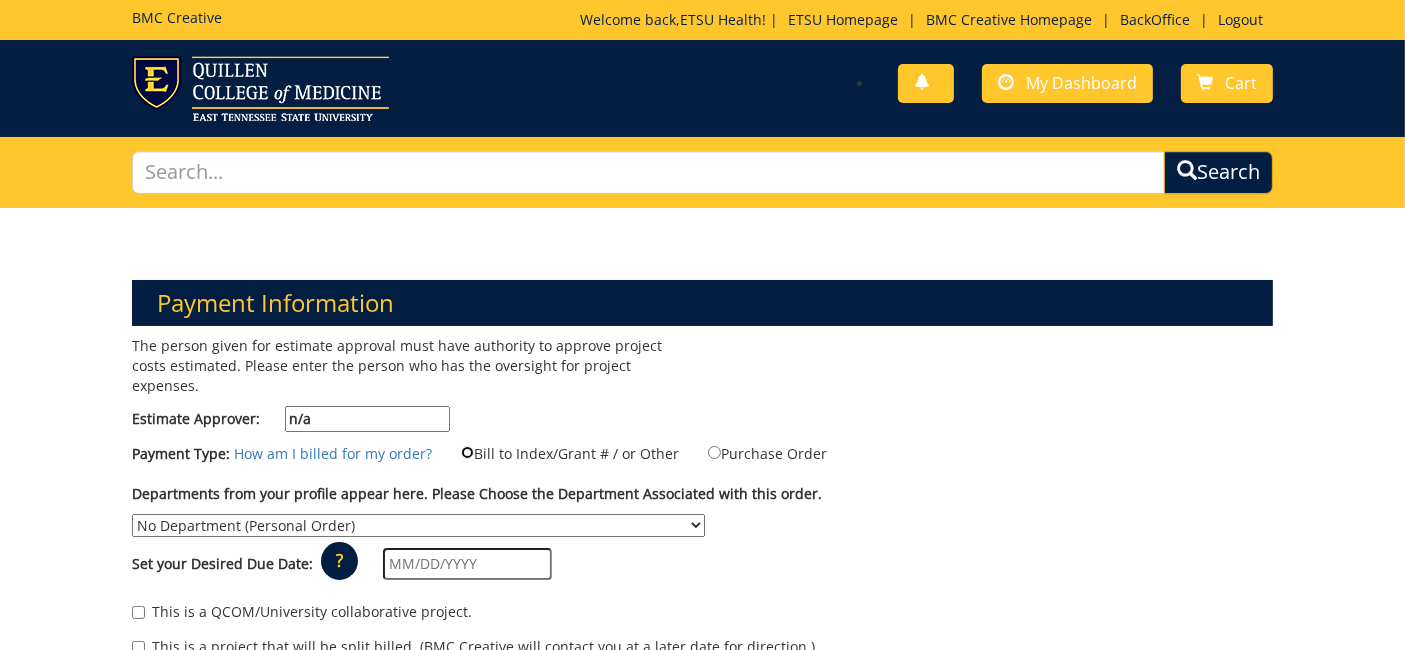 click on "Bill to Index/Grant # / or
Other" at bounding box center [467, 452] 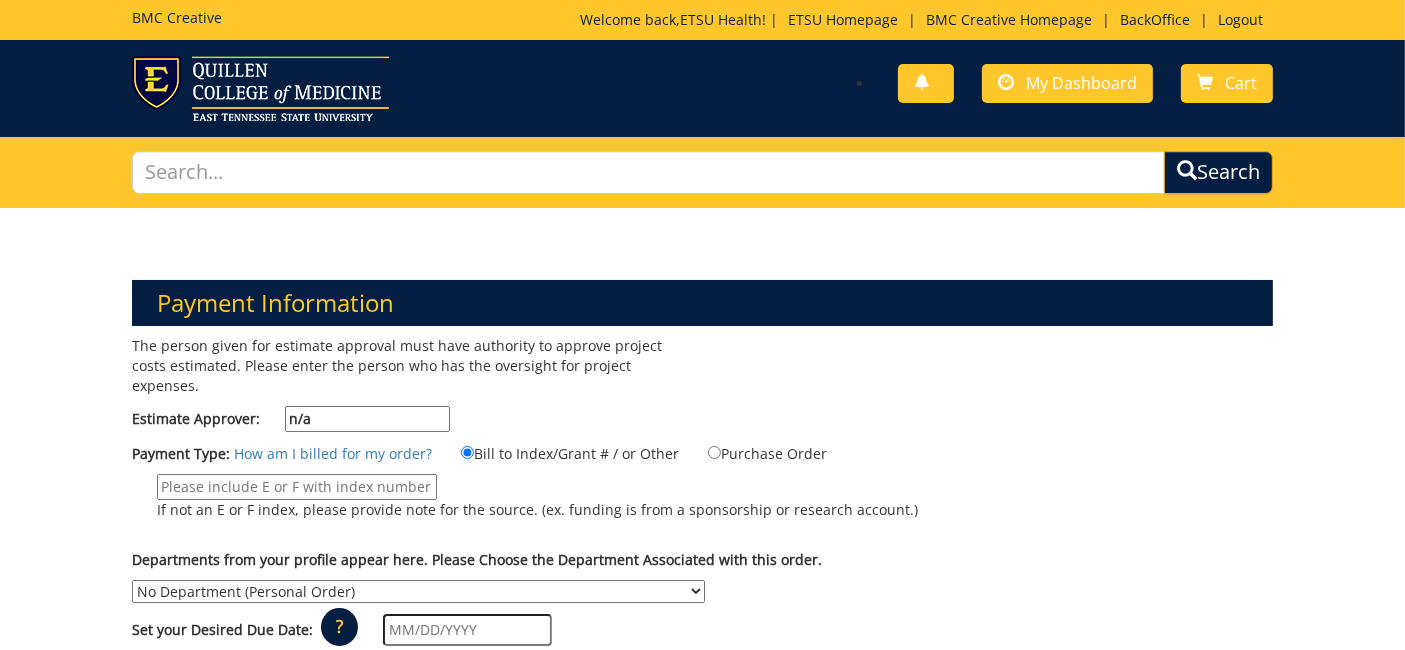 click on "If not an E or F index, please provide
note for the source. (ex. funding is from a sponsorship or research
account.)" at bounding box center [297, 487] 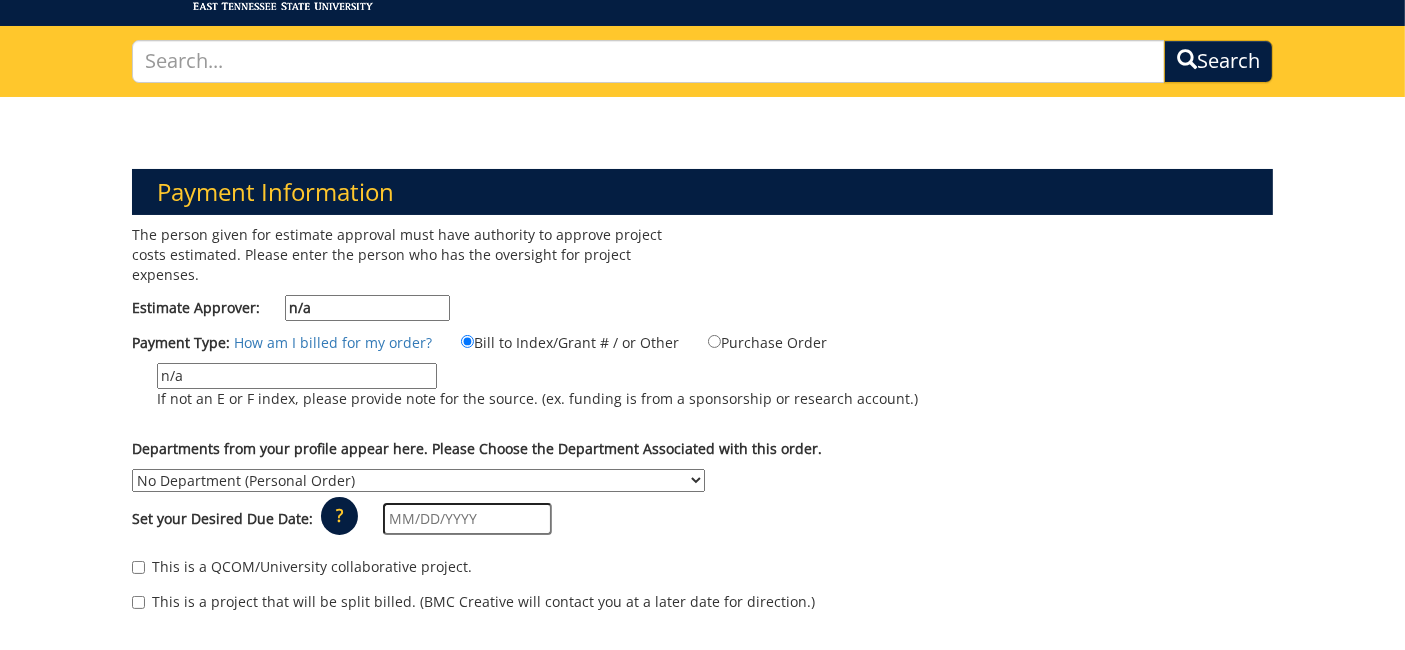 type on "n/a" 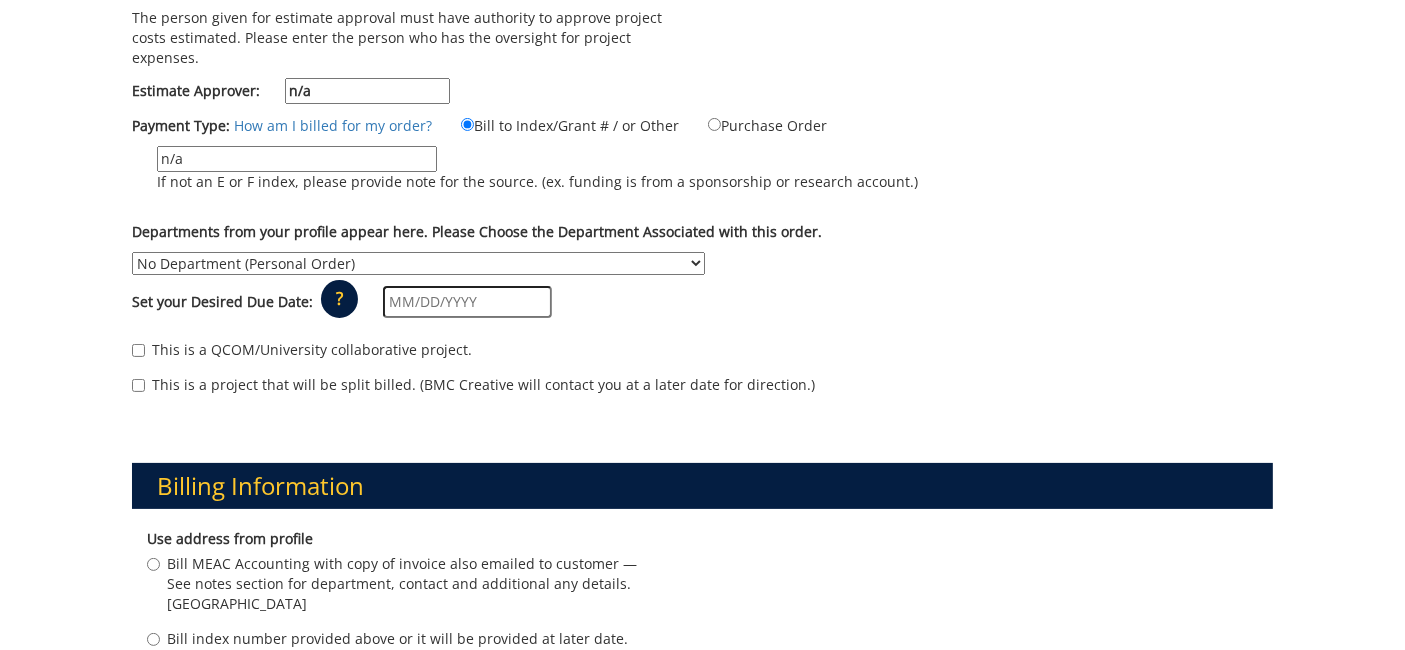scroll, scrollTop: 333, scrollLeft: 0, axis: vertical 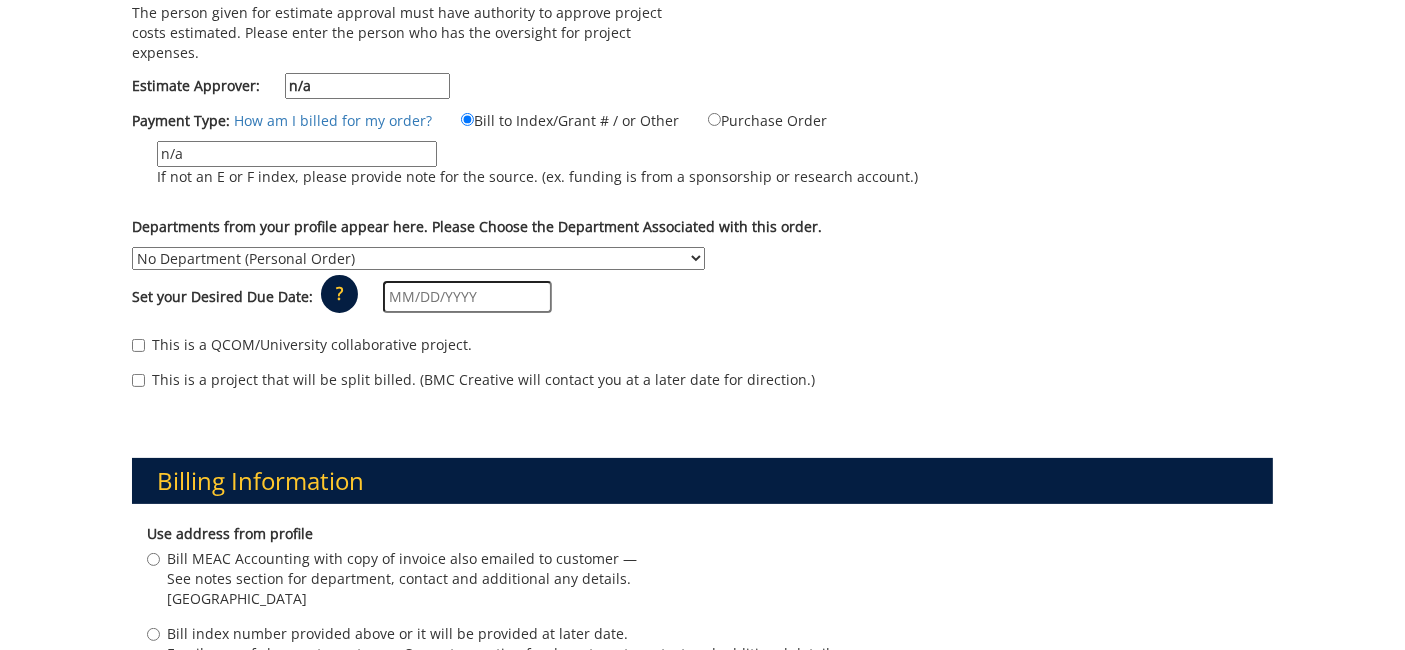 click on "No Department (Personal Order)
Academic Affairs COM
Anatomy and Cell Biology
Biochemistry and Molecular Biology
Biomedical Graduate Program
Biomedical Sciences
Continuing Education for Health Professionals
Dean's Office - College of Medicine (QCM) Pathology" at bounding box center [418, 258] 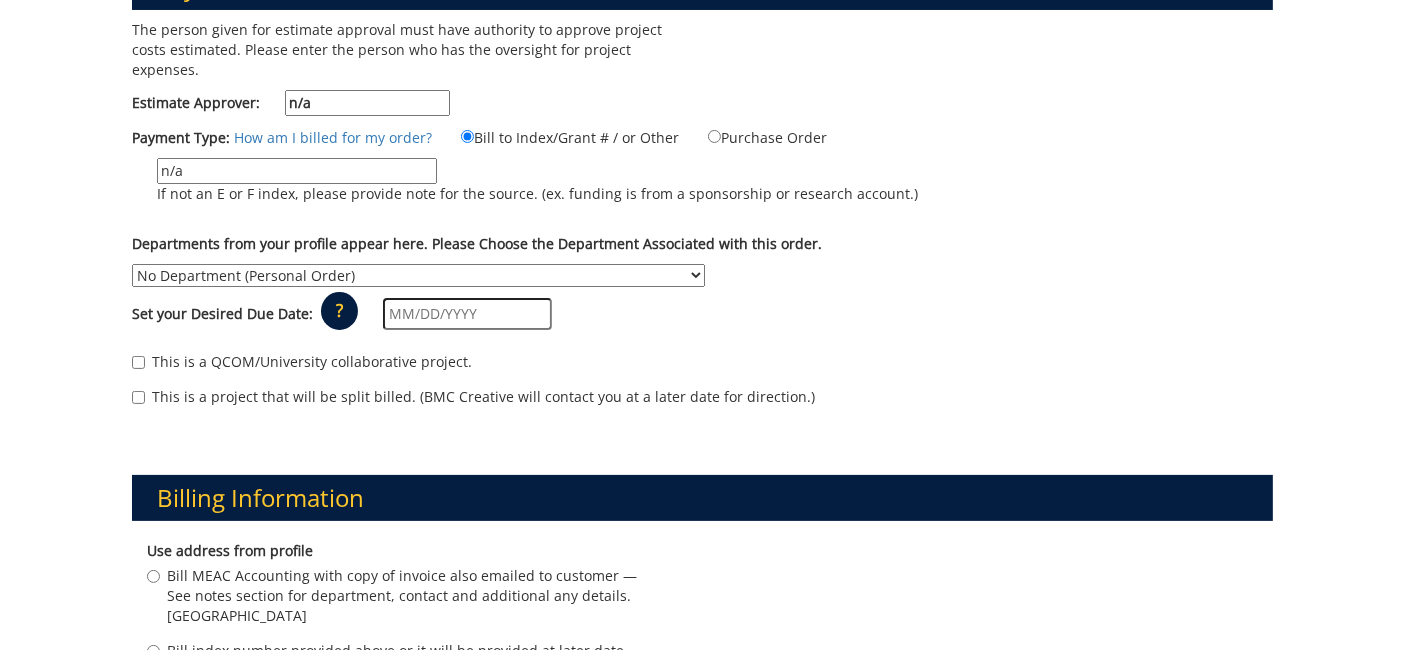 scroll, scrollTop: 333, scrollLeft: 0, axis: vertical 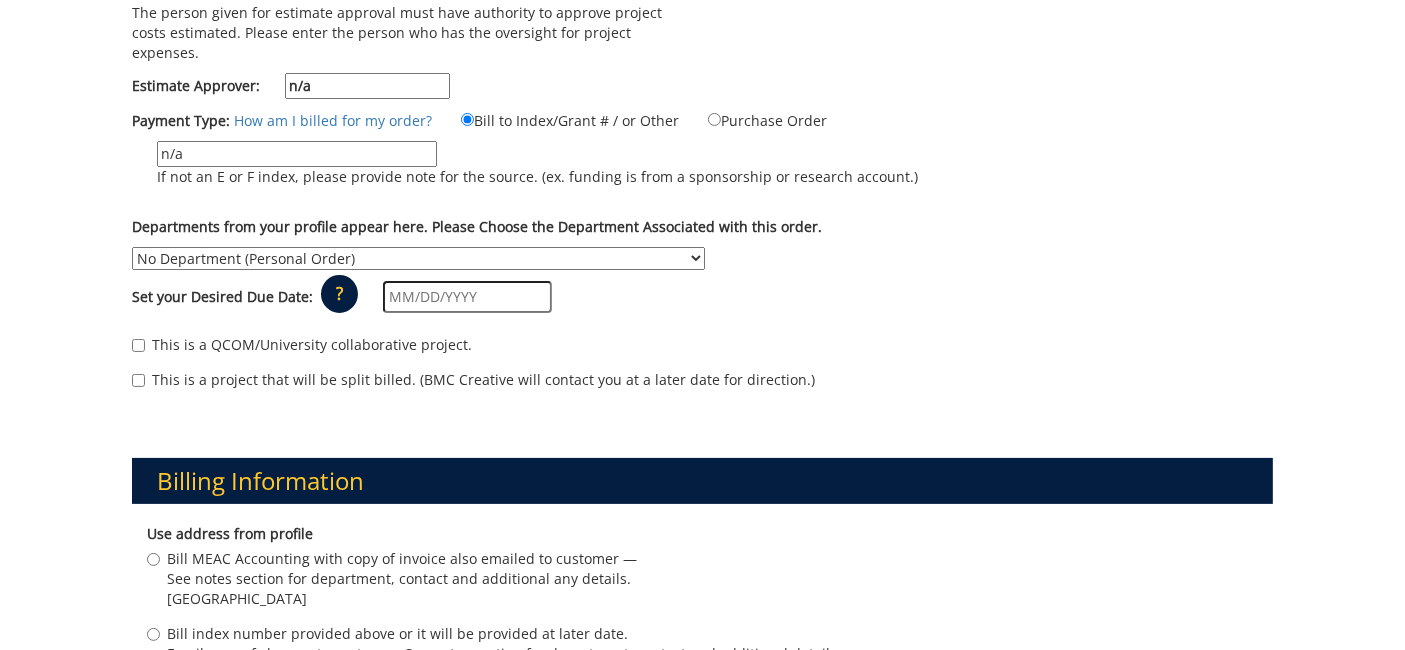 click on "No Department (Personal Order)
Academic Affairs COM
Anatomy and Cell Biology
Biochemistry and Molecular Biology
Biomedical Graduate Program
Biomedical Sciences
Continuing Education for Health Professionals
Dean's Office - College of Medicine (QCM) Pathology" at bounding box center [418, 258] 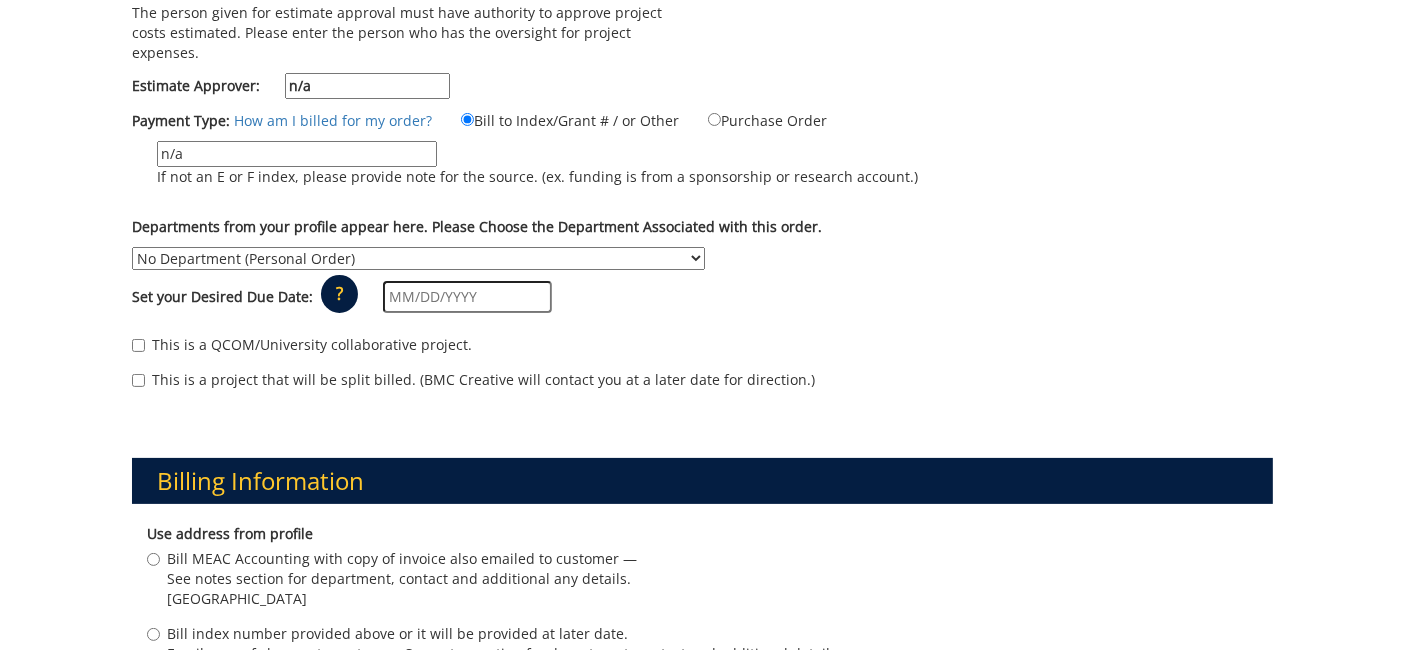 select on "244" 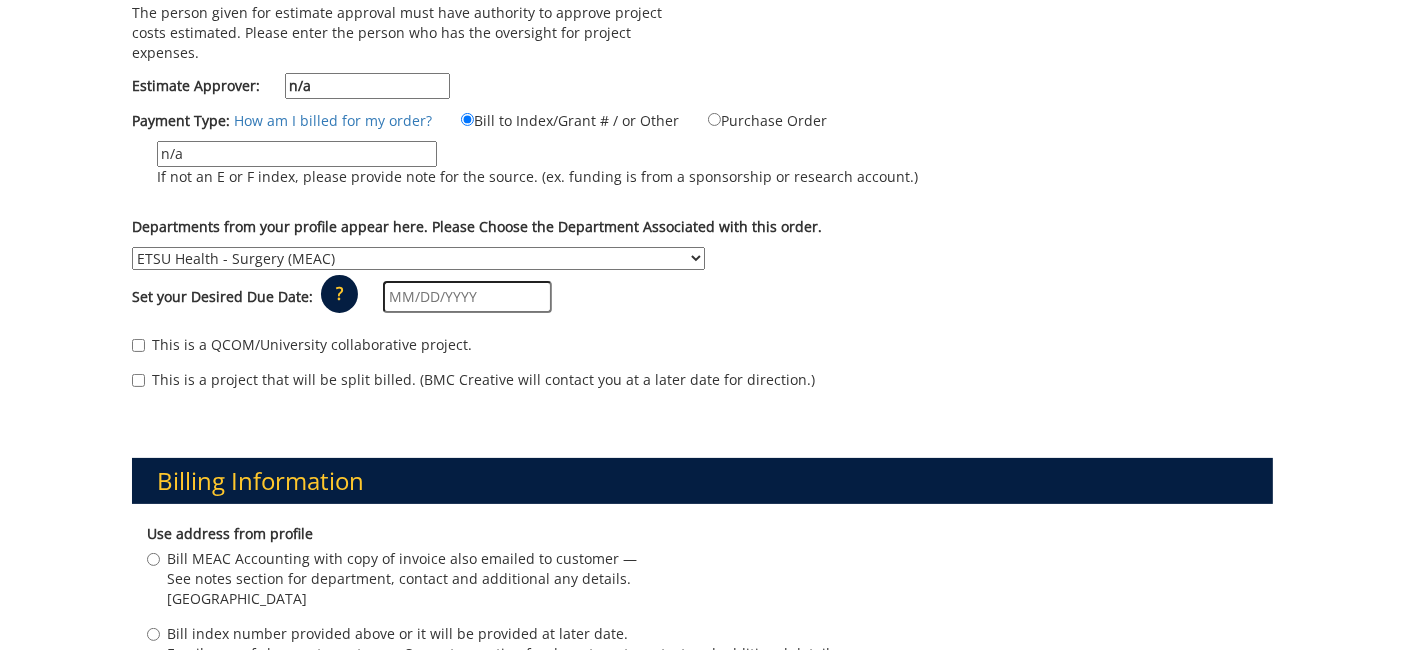 click on "No Department (Personal Order)
Academic Affairs COM
Anatomy and Cell Biology
Biochemistry and Molecular Biology
Biomedical Graduate Program
Biomedical Sciences
Continuing Education for Health Professionals
Dean's Office - College of Medicine (QCM) Pathology" at bounding box center [418, 258] 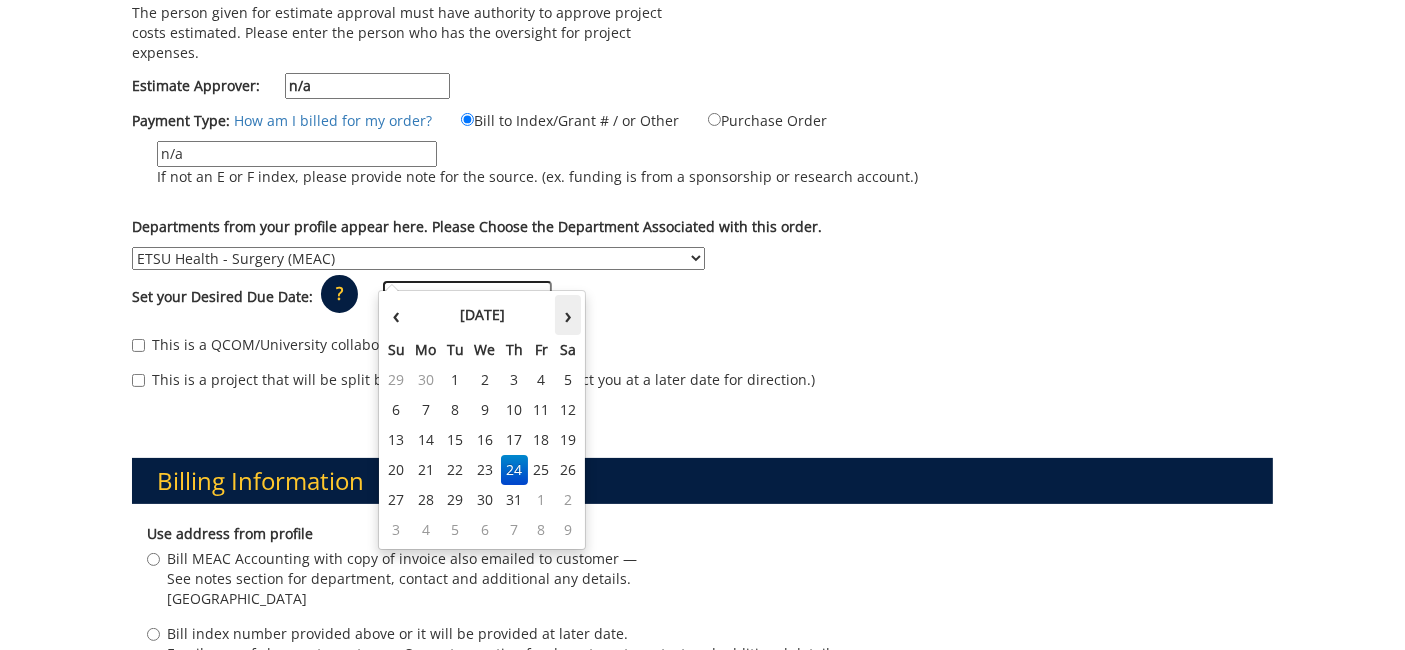 click on "›" at bounding box center (568, 315) 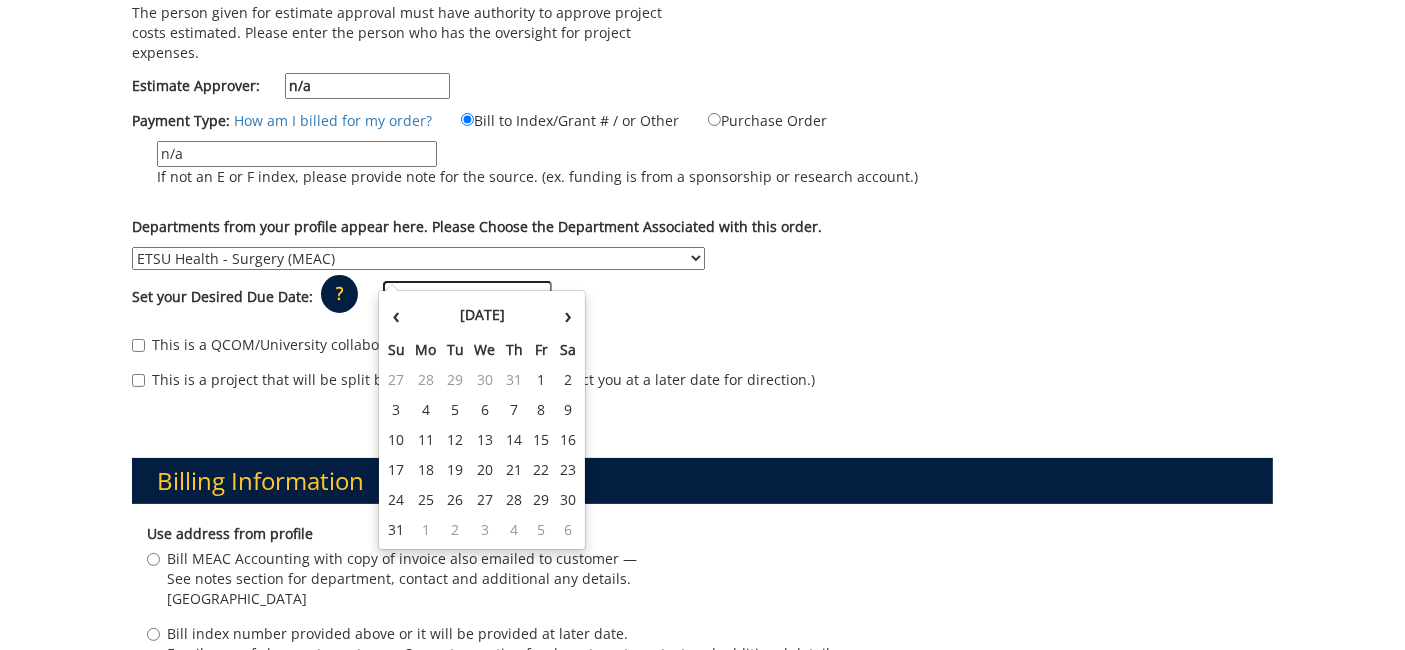 click on "15" at bounding box center [541, 440] 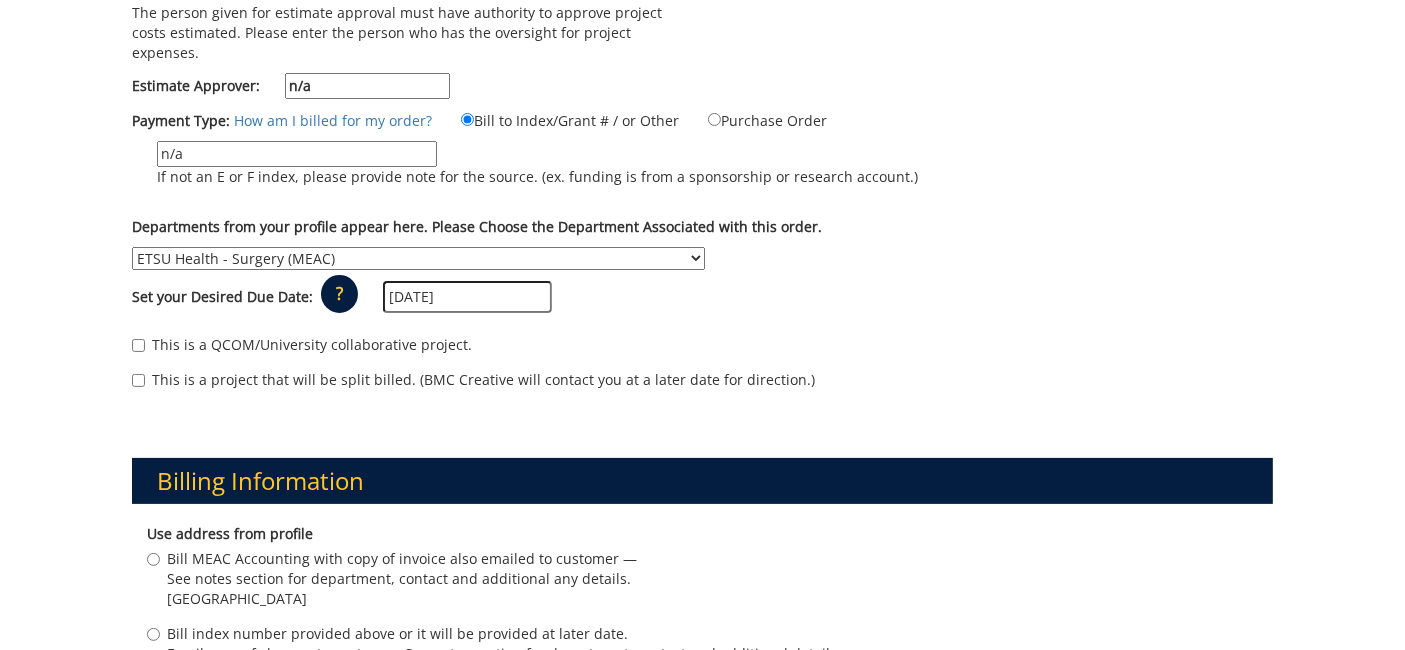 click on "This is a
QCOM/University collaborative project." at bounding box center [702, 350] 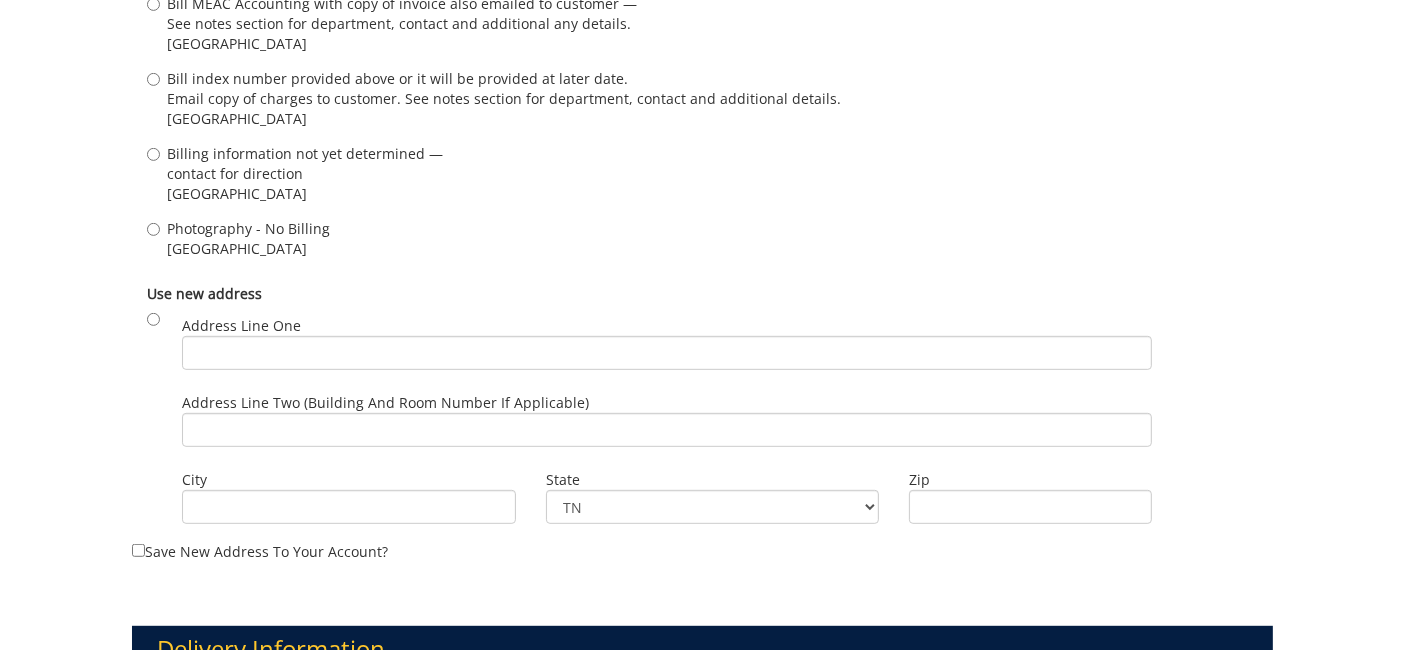 click on "Photography - No Billing" at bounding box center (248, 229) 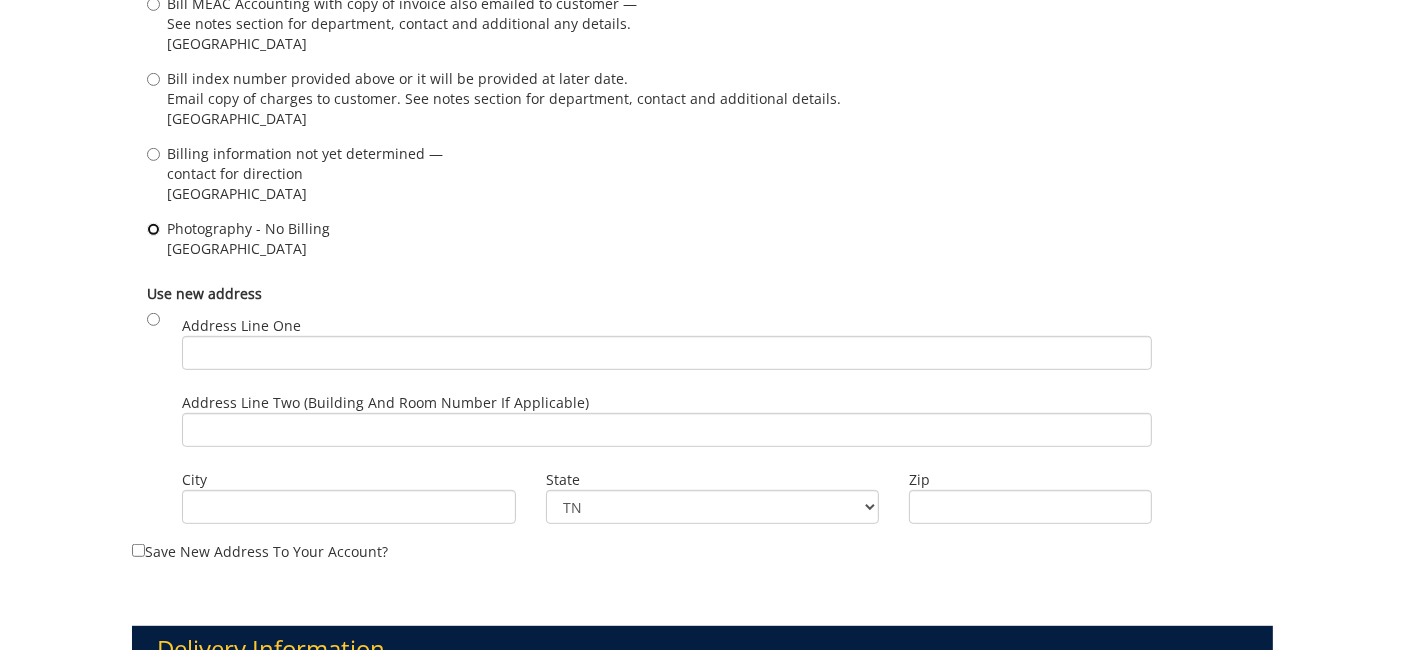 click on "Photography - No Billing
Johnson City
, TN 37614" at bounding box center (153, 229) 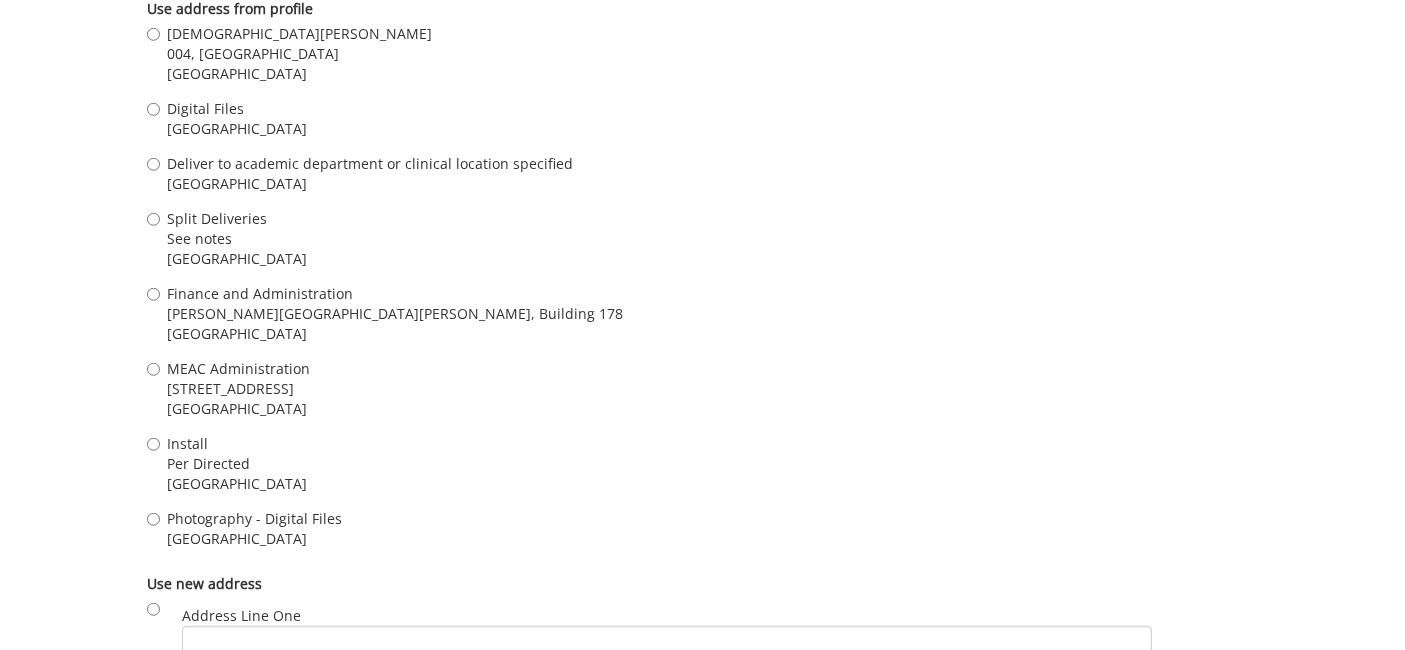 scroll, scrollTop: 2000, scrollLeft: 0, axis: vertical 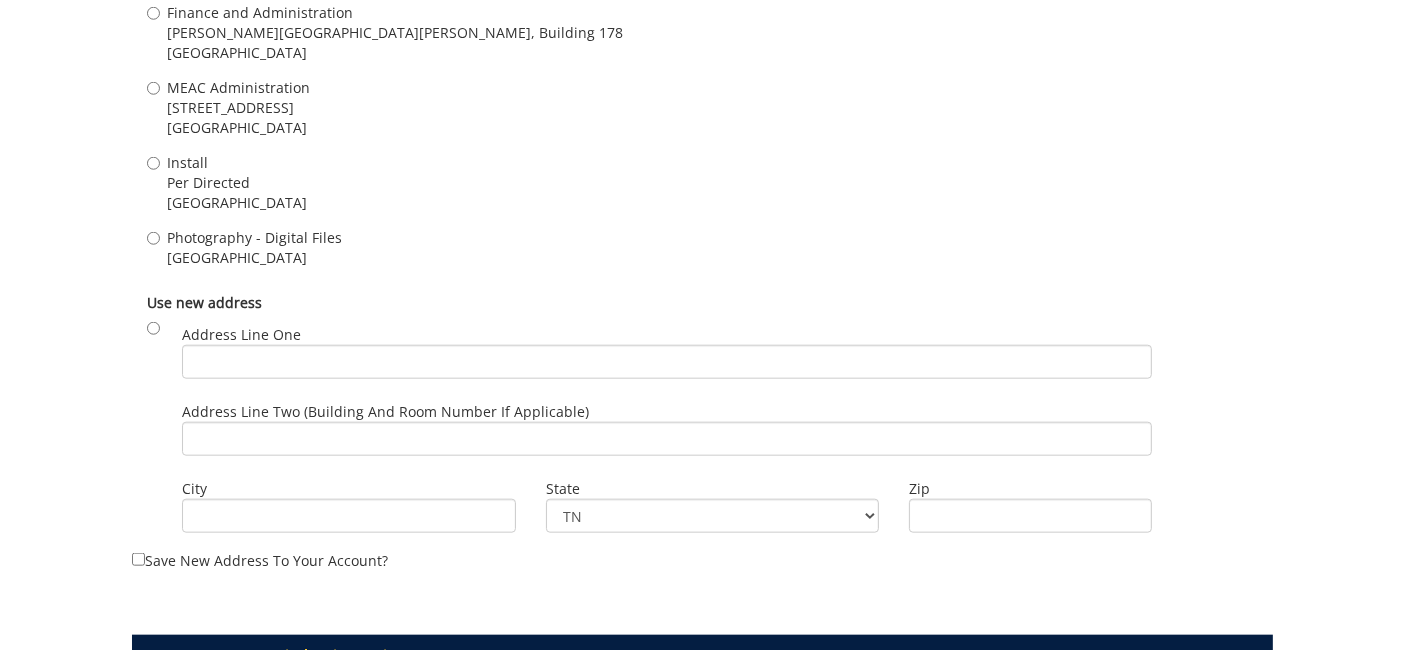 click on "Photography - Digital Files" at bounding box center [254, 238] 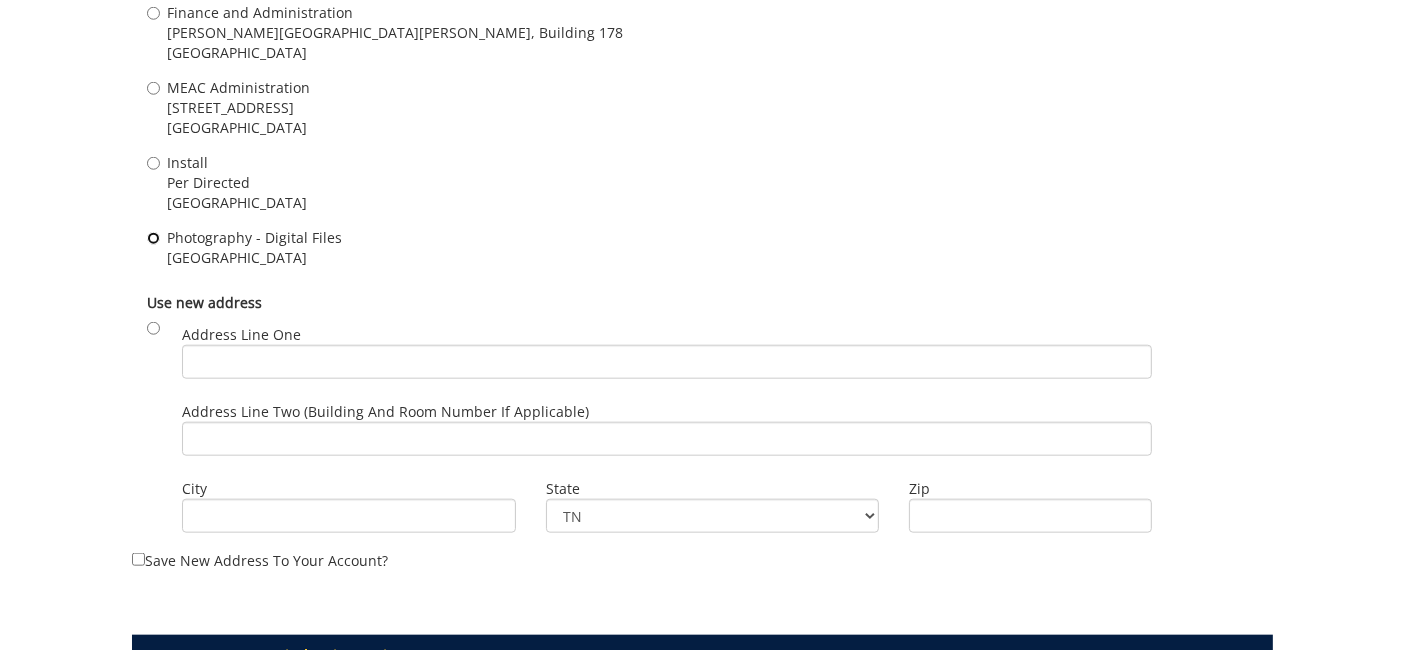 click on "Photography - Digital Files
Johnson City
, TN 37614" at bounding box center (153, 238) 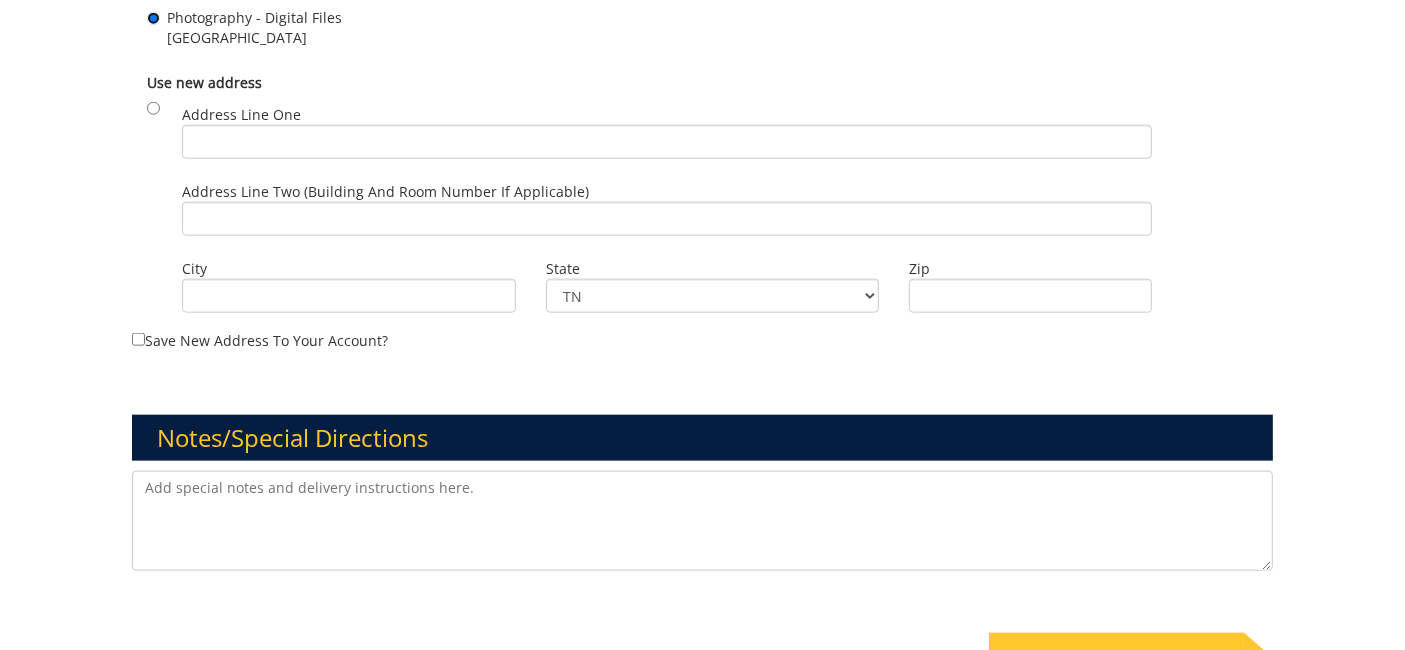 scroll, scrollTop: 2222, scrollLeft: 0, axis: vertical 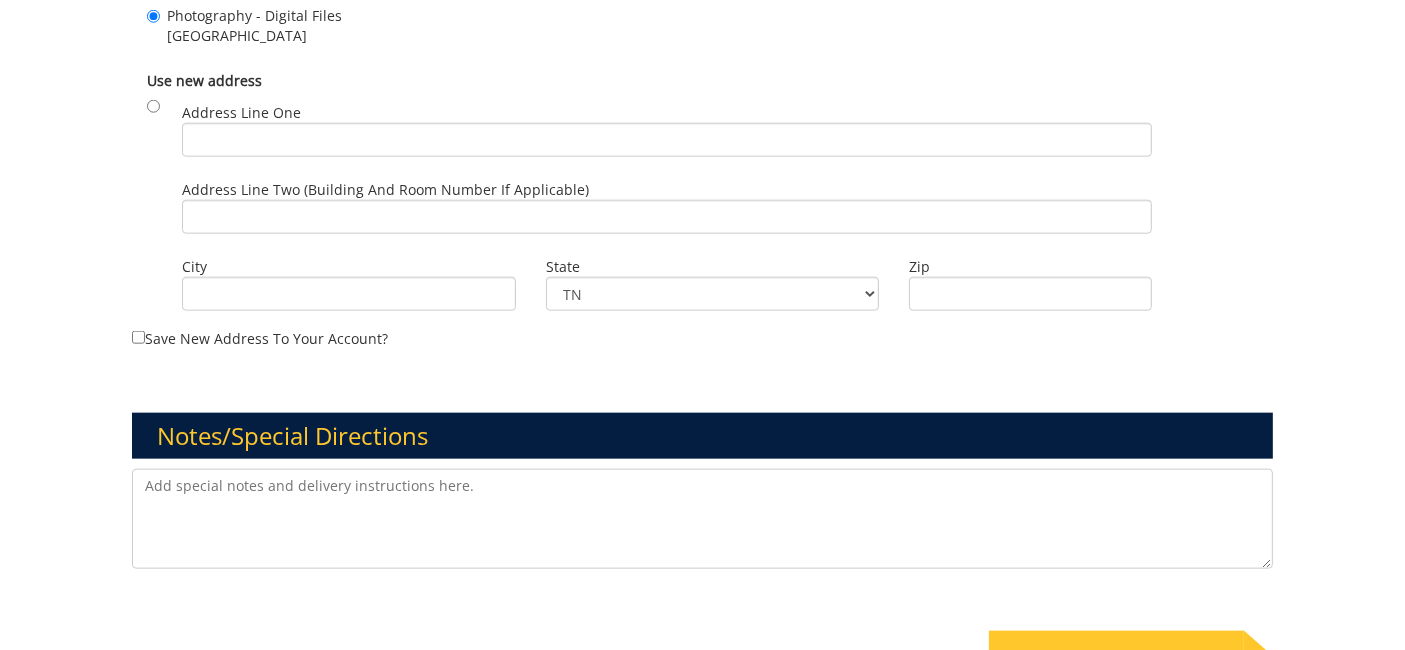click at bounding box center (702, 519) 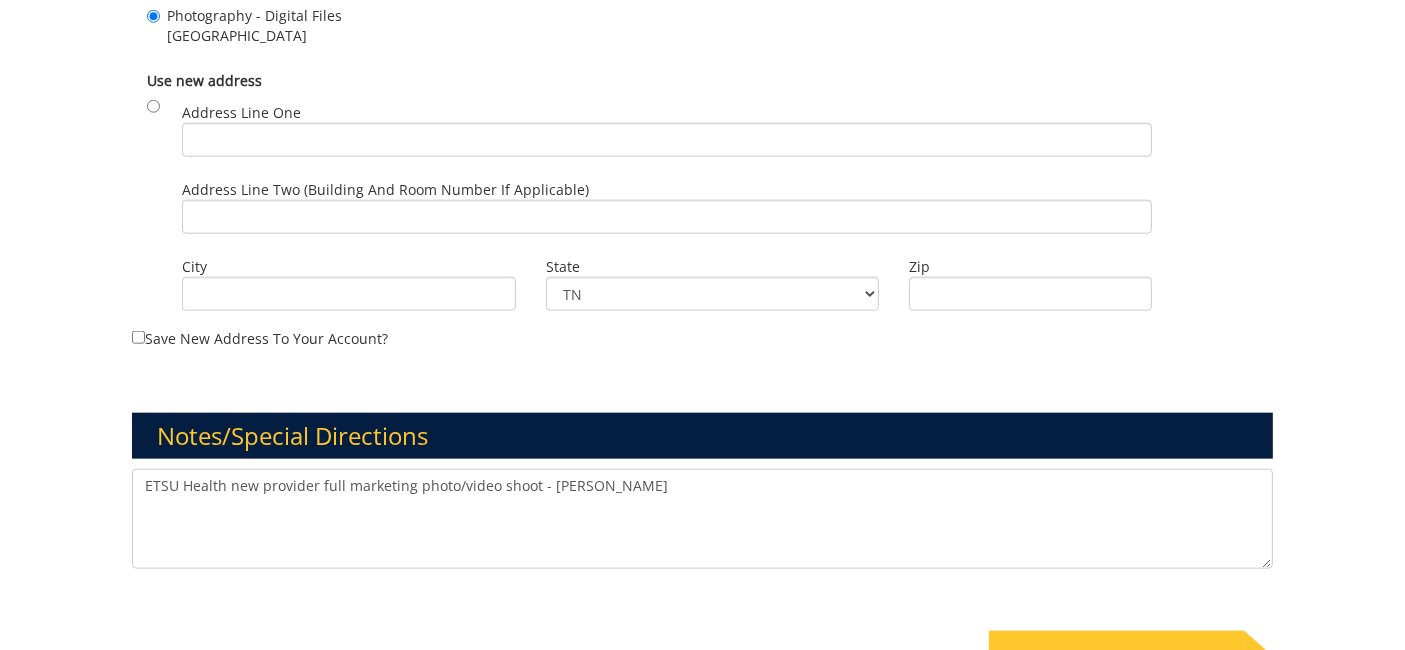 click on "ETSU Health new provider full marketing photo/video shoot - Dr. Jennifer Whittington" at bounding box center (702, 519) 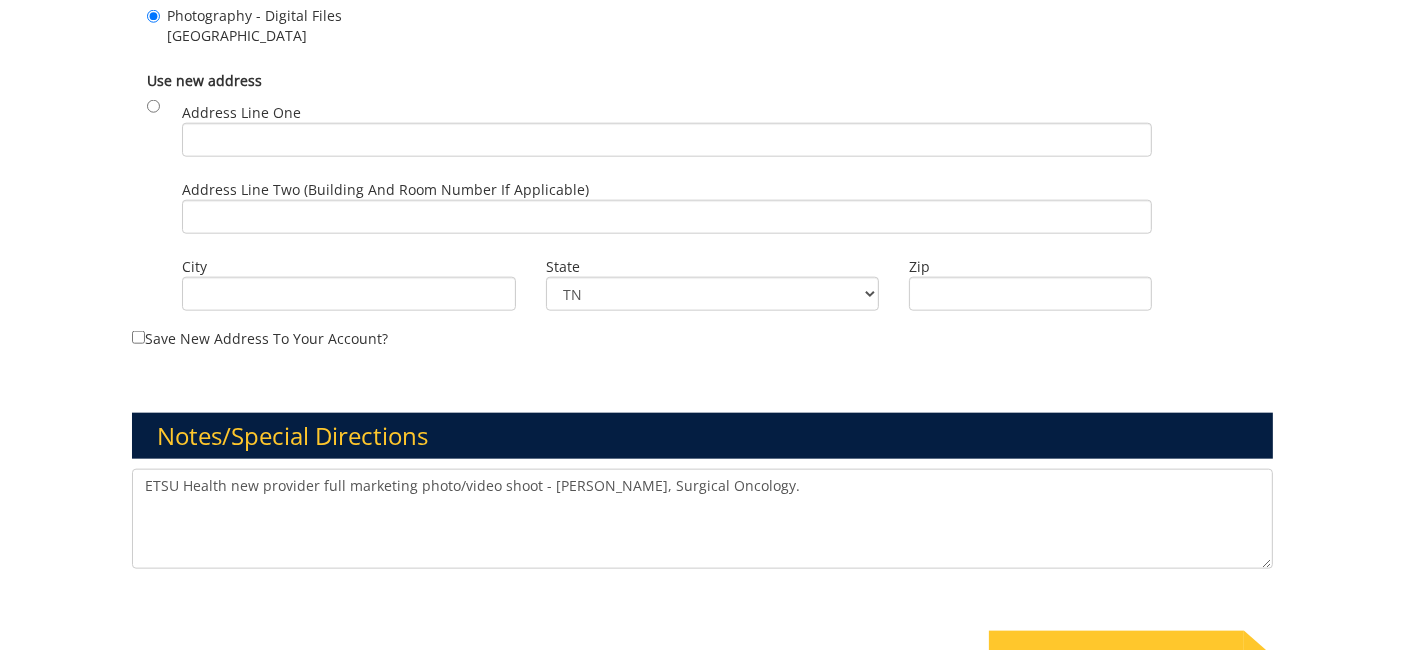 type on "ETSU Health new provider full marketing photo/video shoot - Dr. Jennifer Whittington, Surgical Oncology." 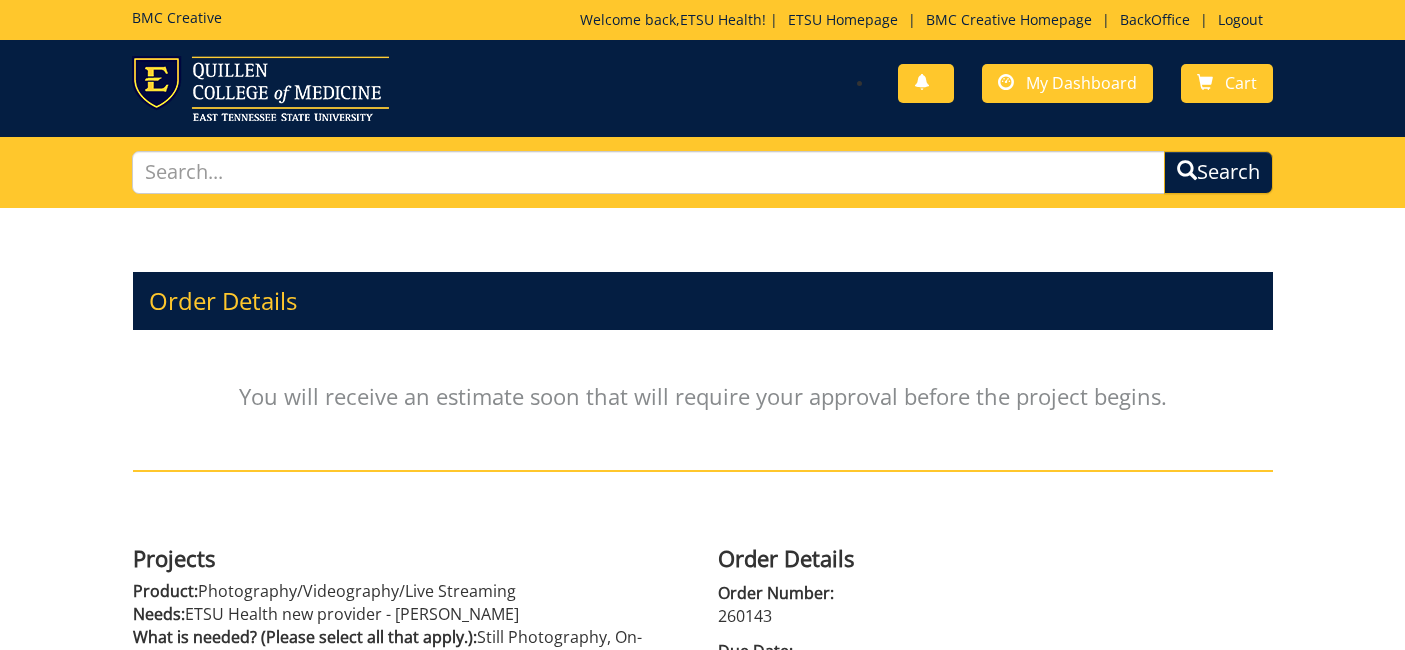 scroll, scrollTop: 0, scrollLeft: 0, axis: both 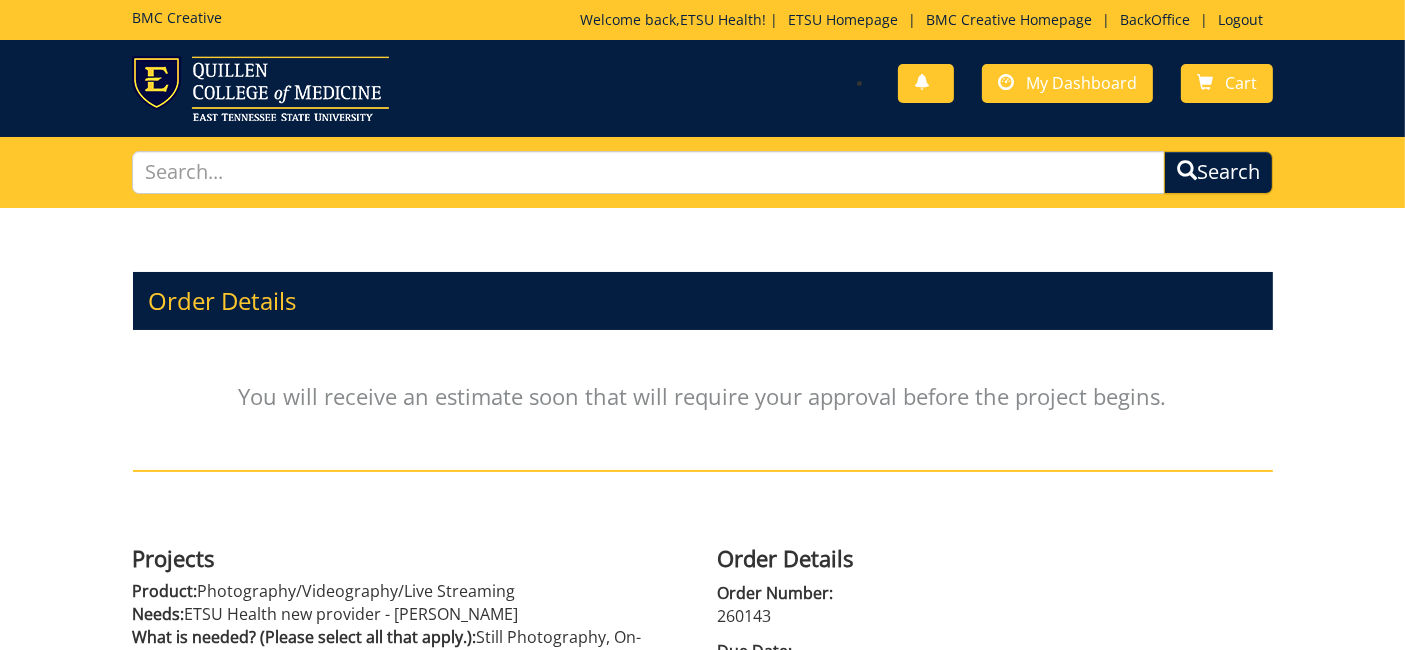 click on "260143" at bounding box center [995, 616] 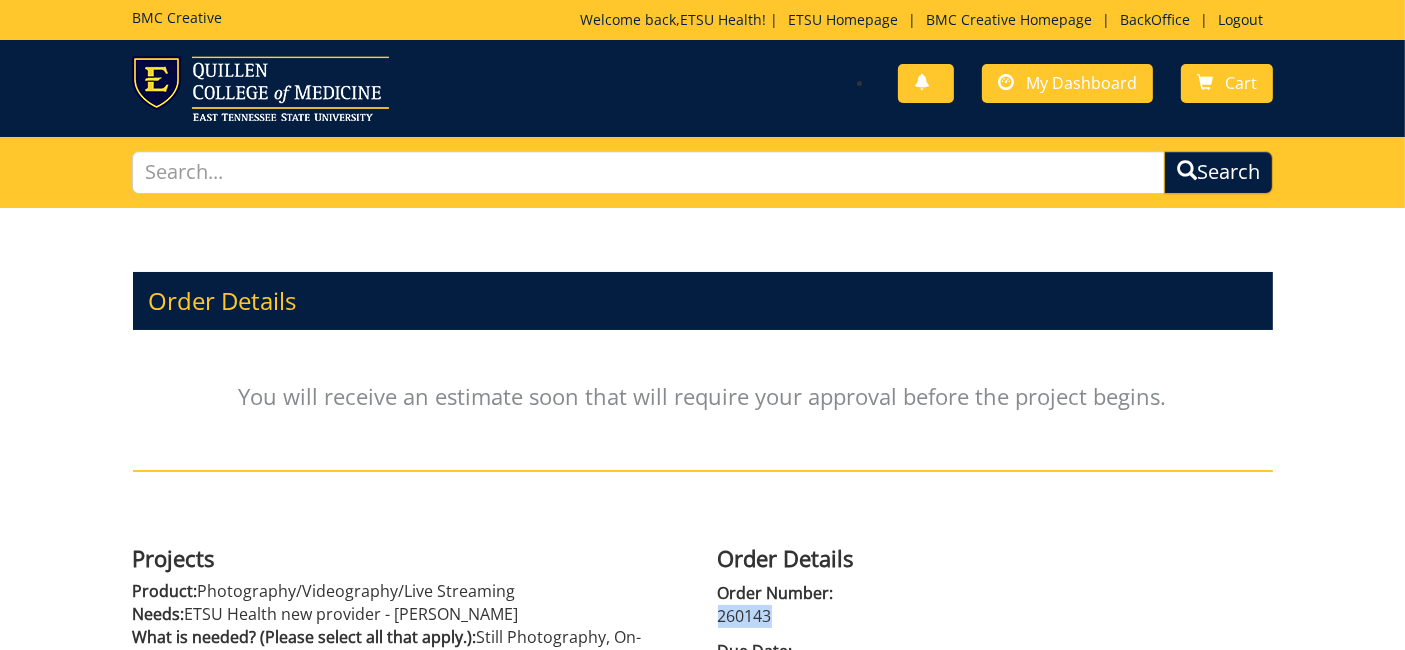 click on "260143" at bounding box center [995, 616] 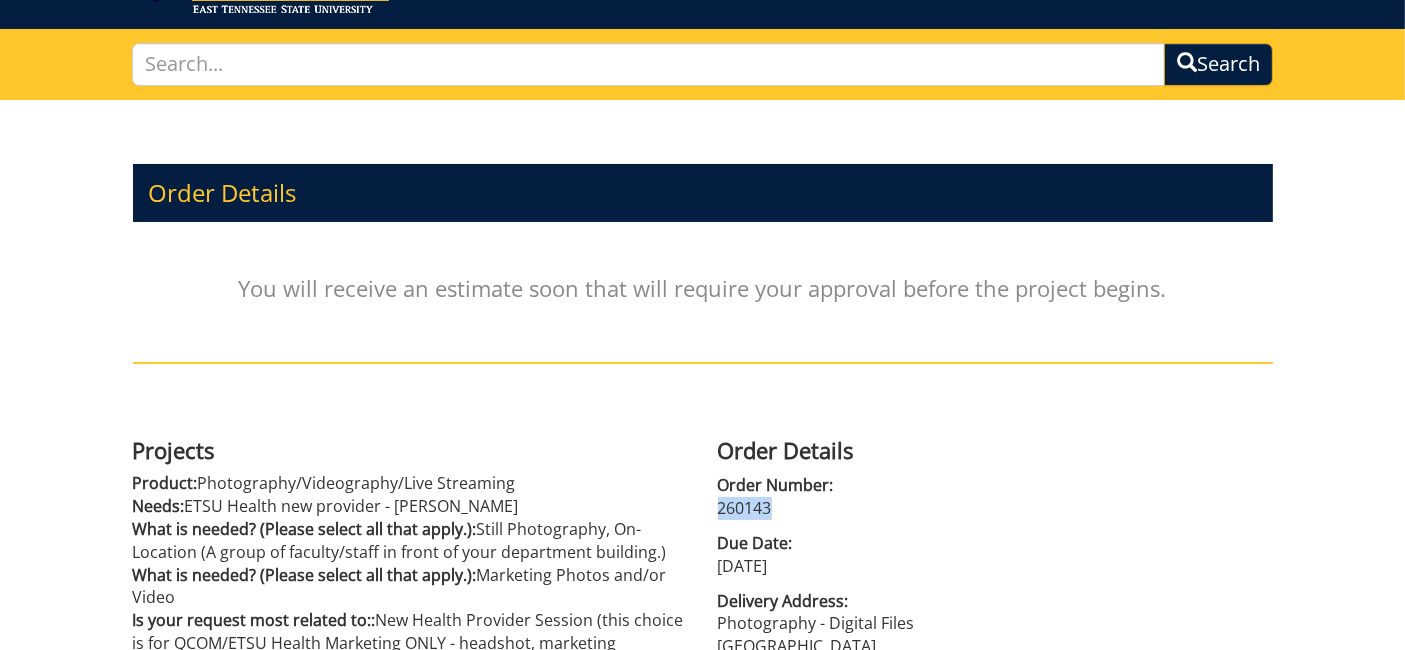 scroll, scrollTop: 0, scrollLeft: 0, axis: both 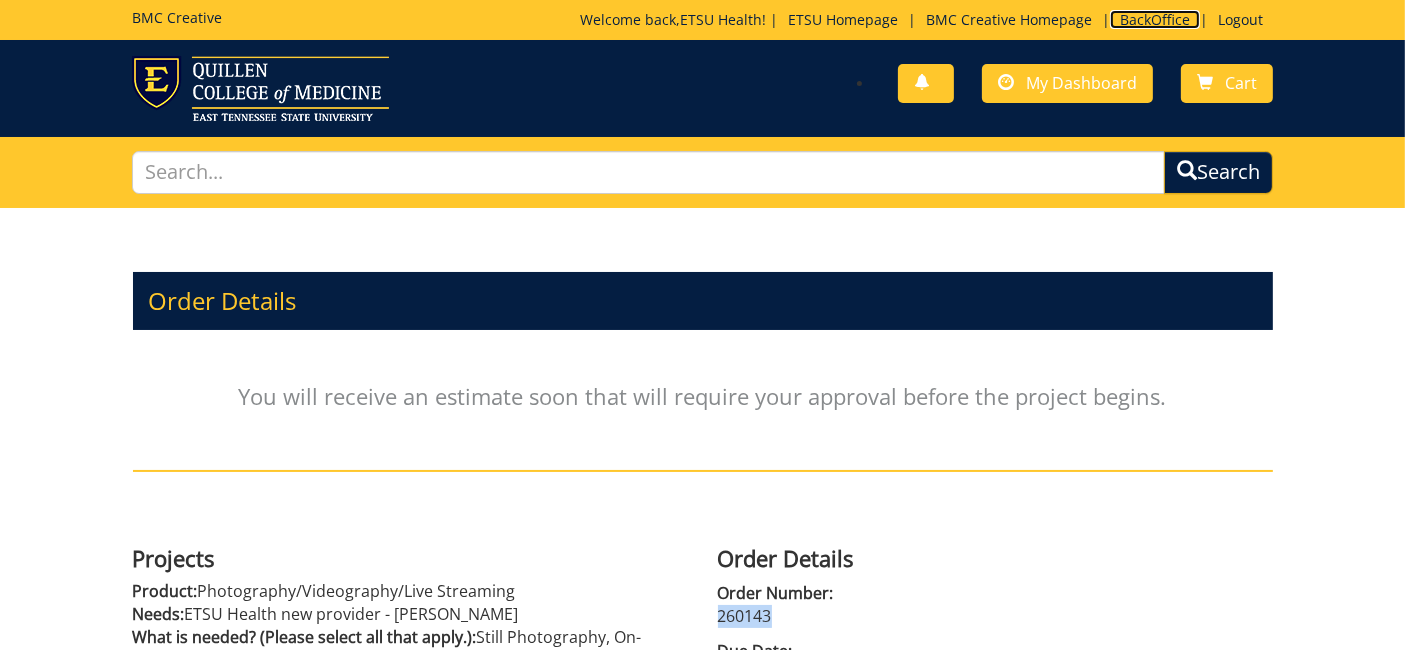 click on "BackOffice" at bounding box center (1155, 19) 